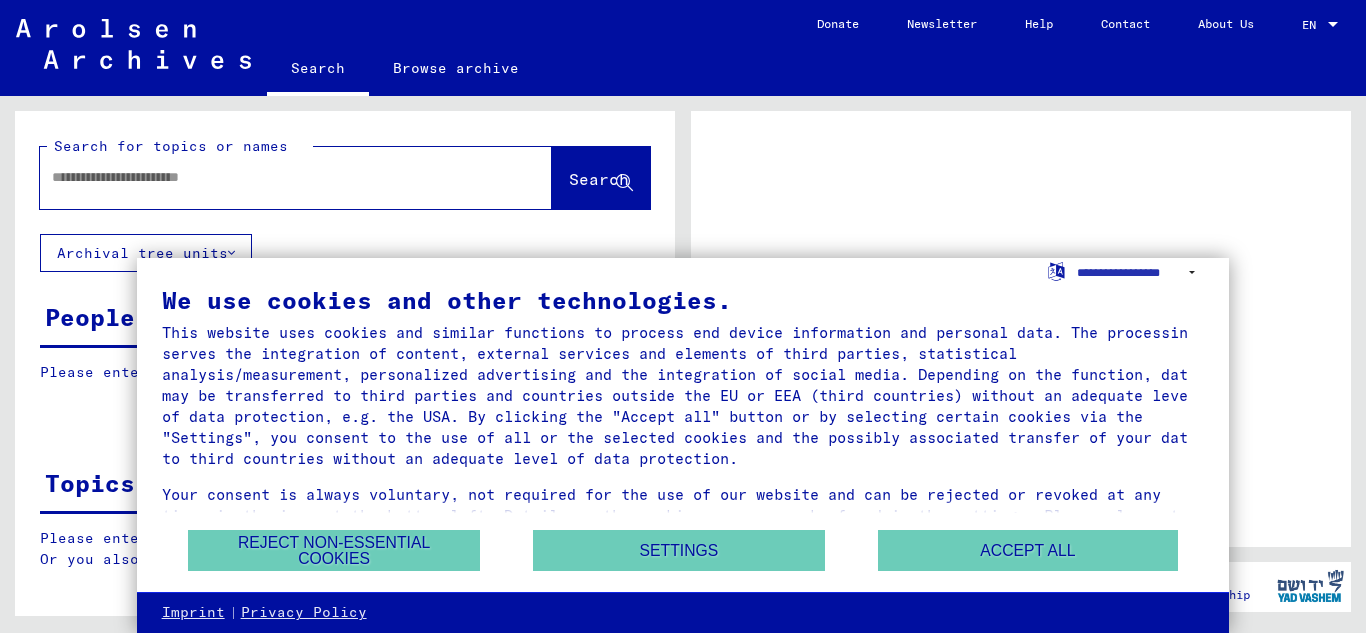 scroll, scrollTop: 0, scrollLeft: 0, axis: both 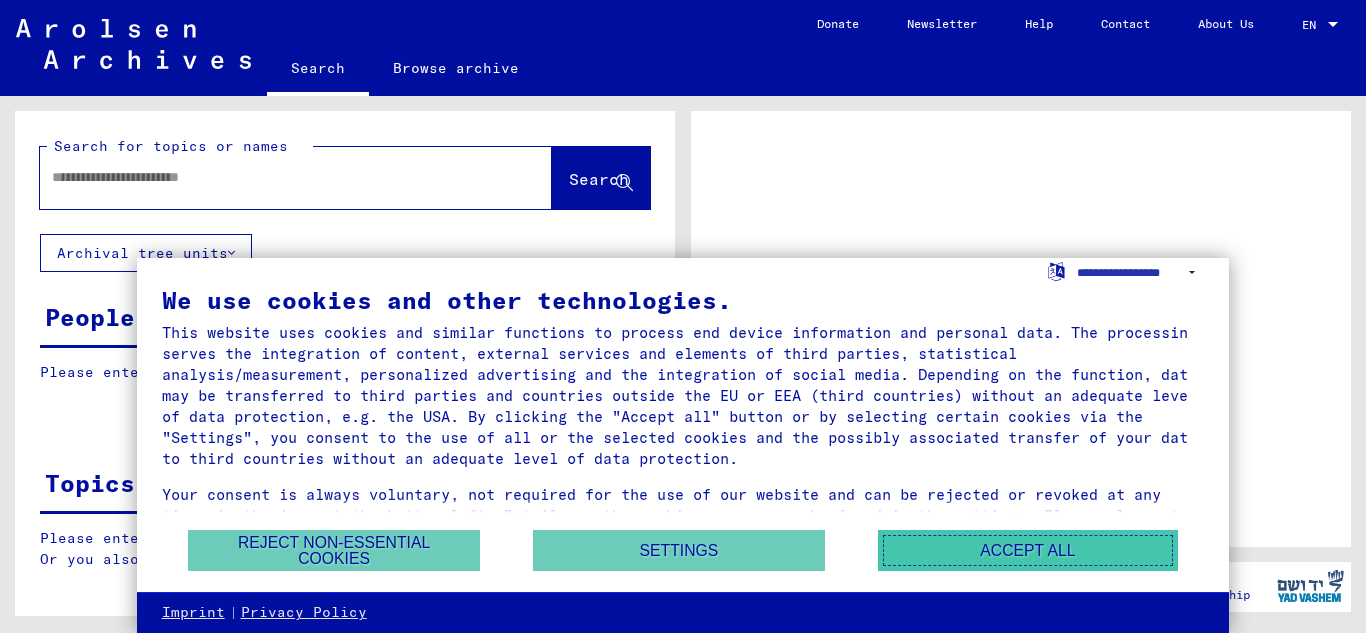 click on "Accept all" at bounding box center [1028, 550] 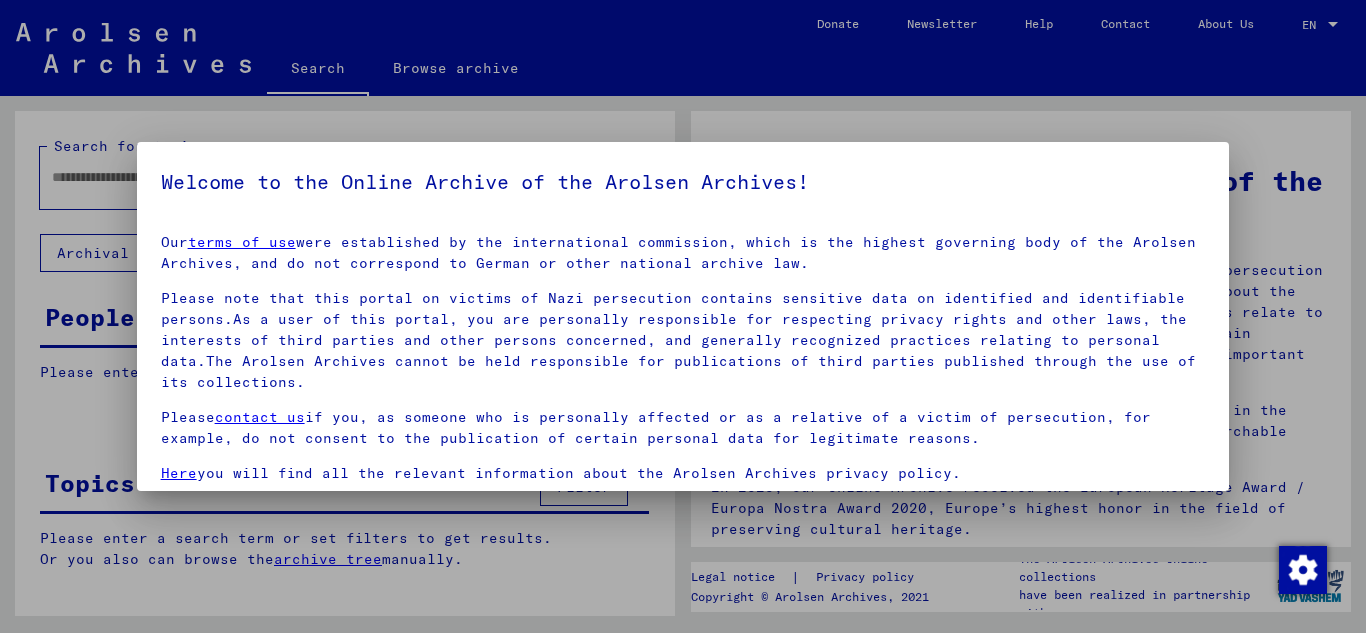 scroll, scrollTop: 163, scrollLeft: 0, axis: vertical 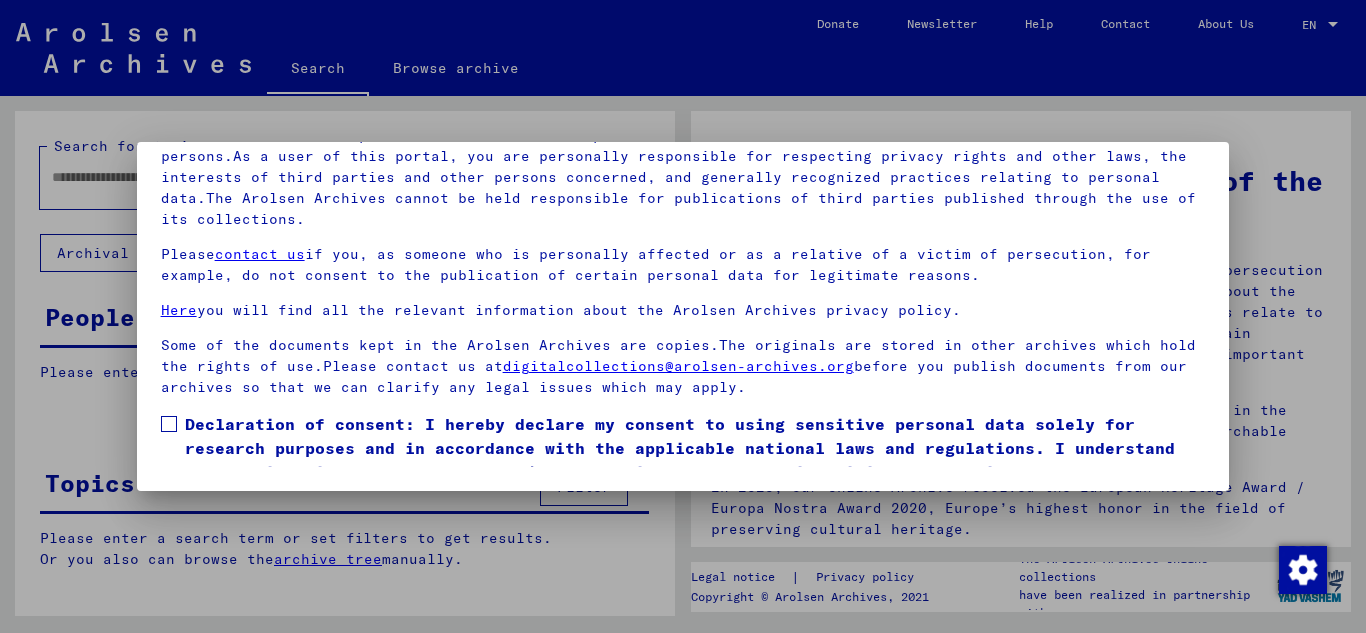 click at bounding box center [169, 424] 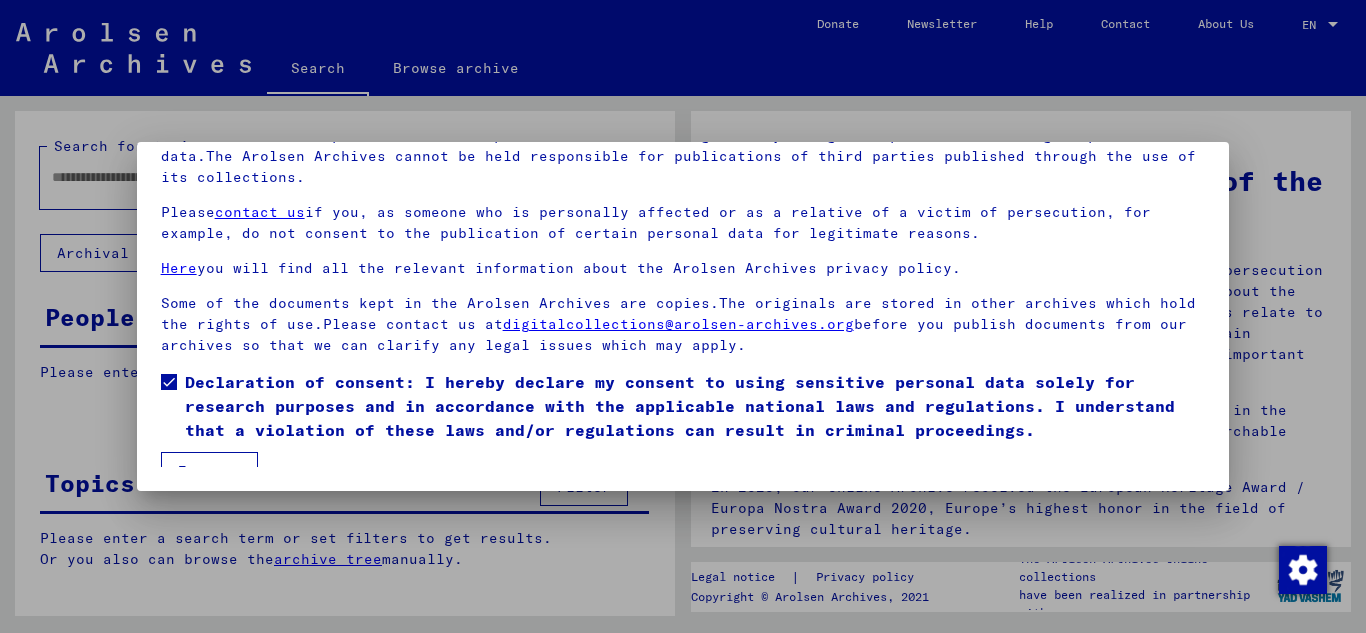 scroll, scrollTop: 65, scrollLeft: 0, axis: vertical 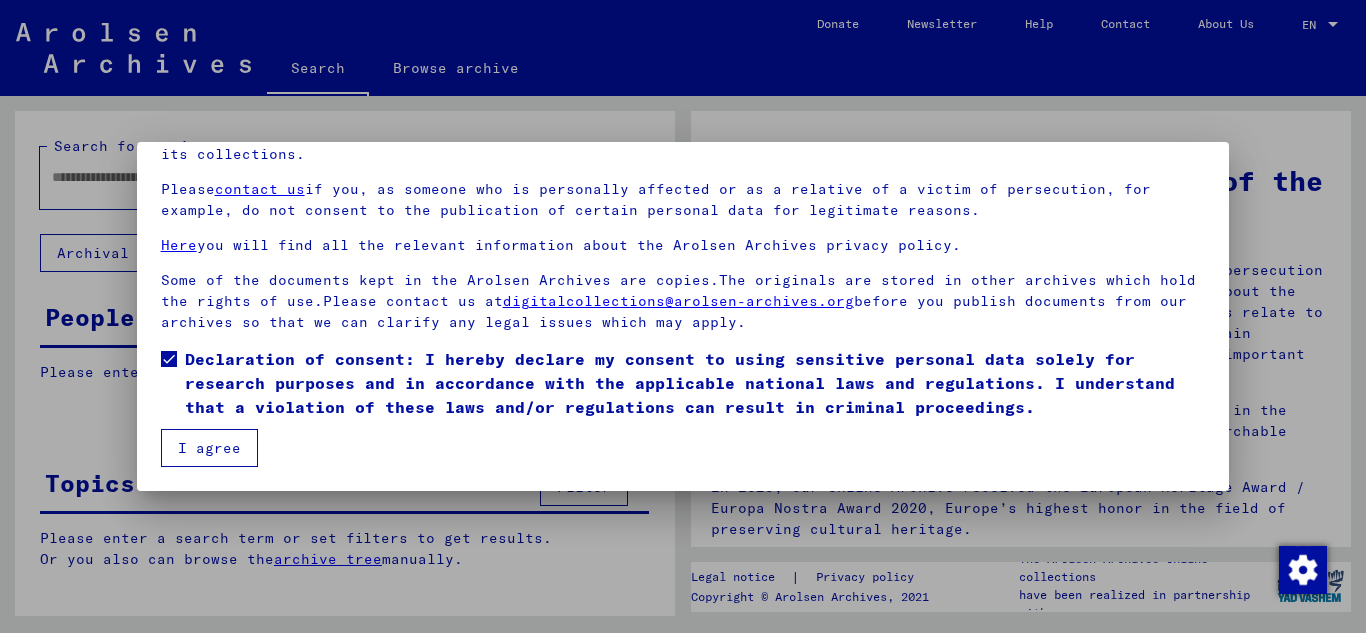 click on "I agree" at bounding box center (209, 448) 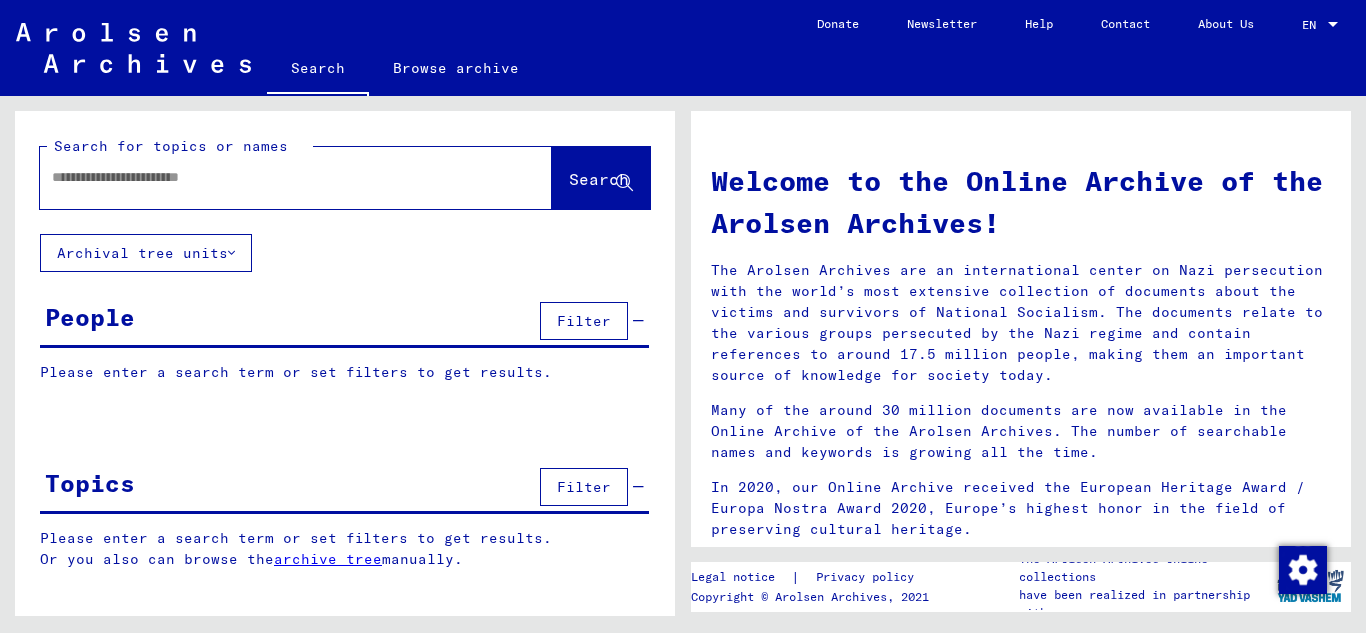 click at bounding box center (272, 177) 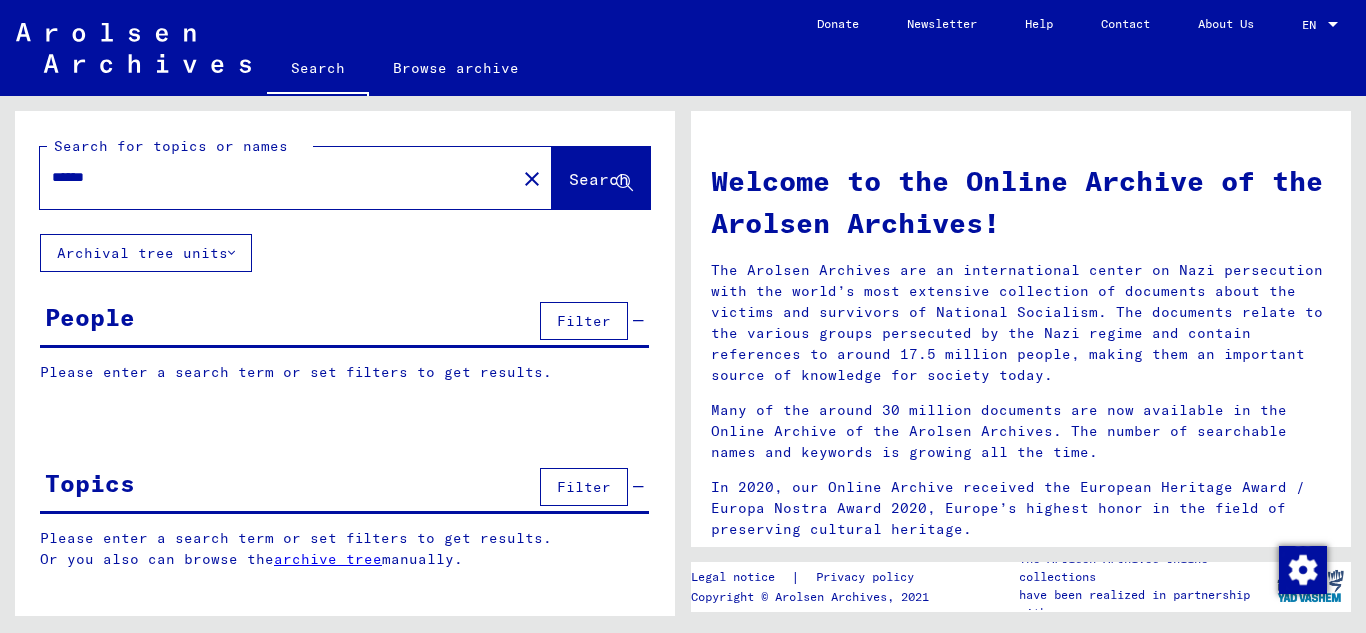 type on "******" 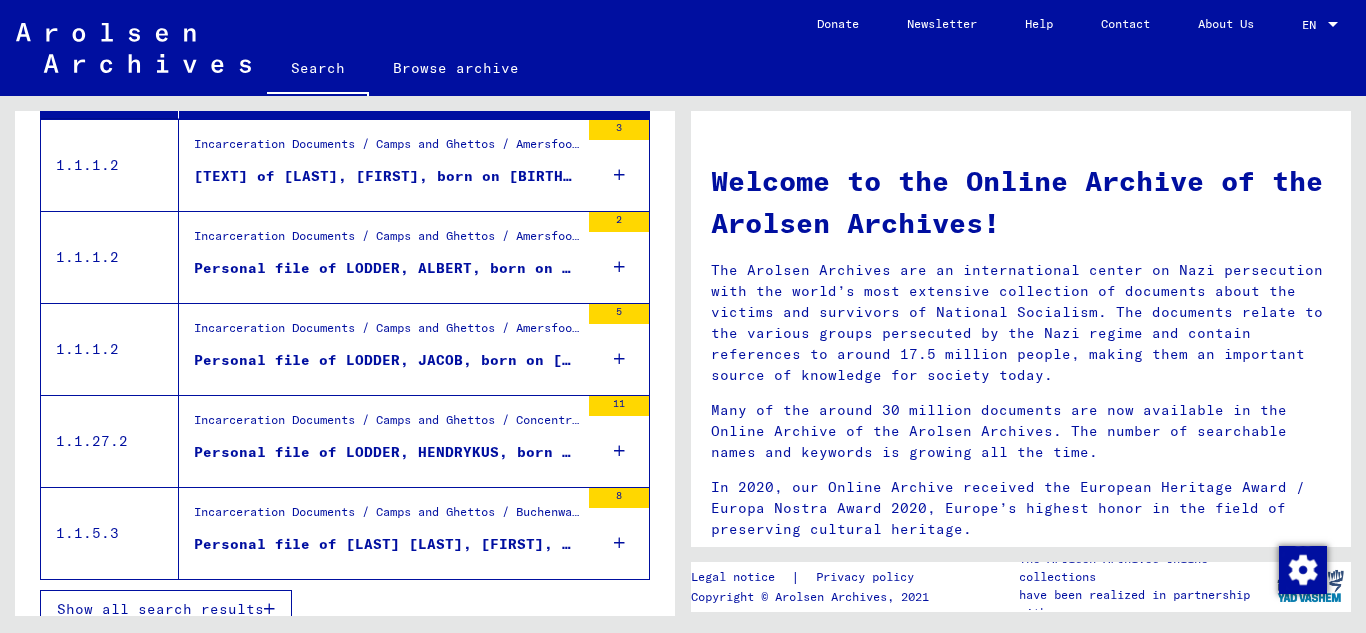 scroll, scrollTop: 766, scrollLeft: 0, axis: vertical 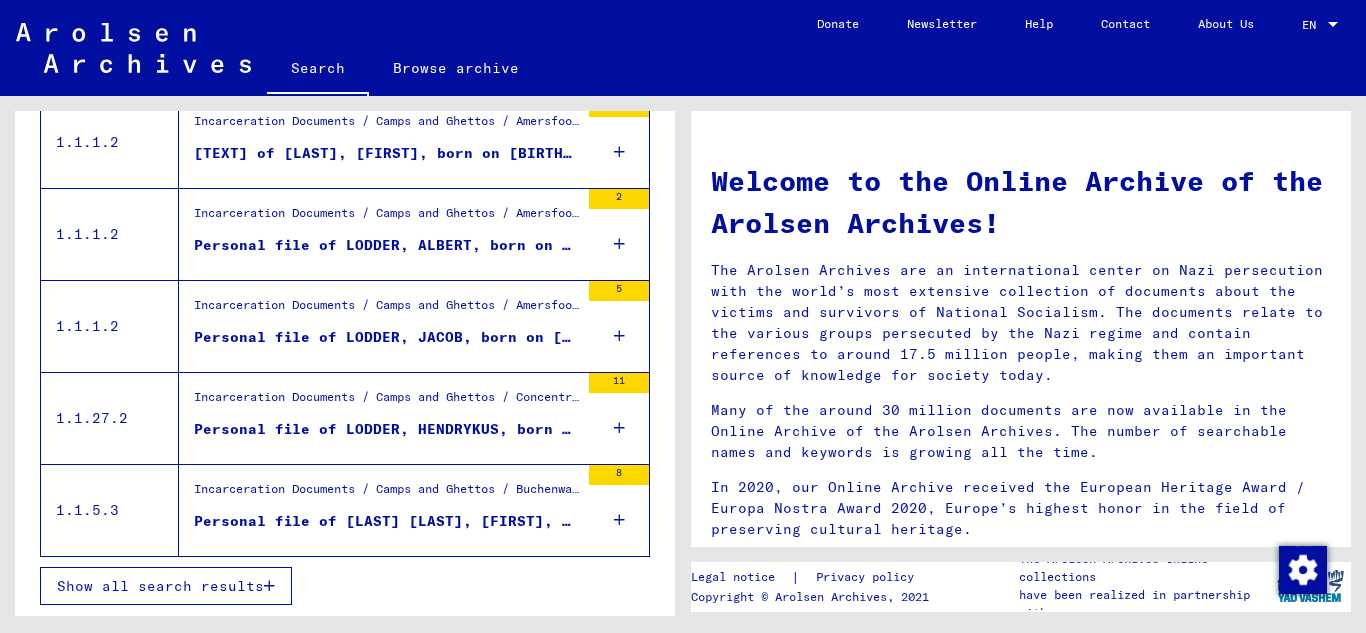 click on "Personal file of LODDER, HENDRYKUS, born on [DATE]" at bounding box center (386, 429) 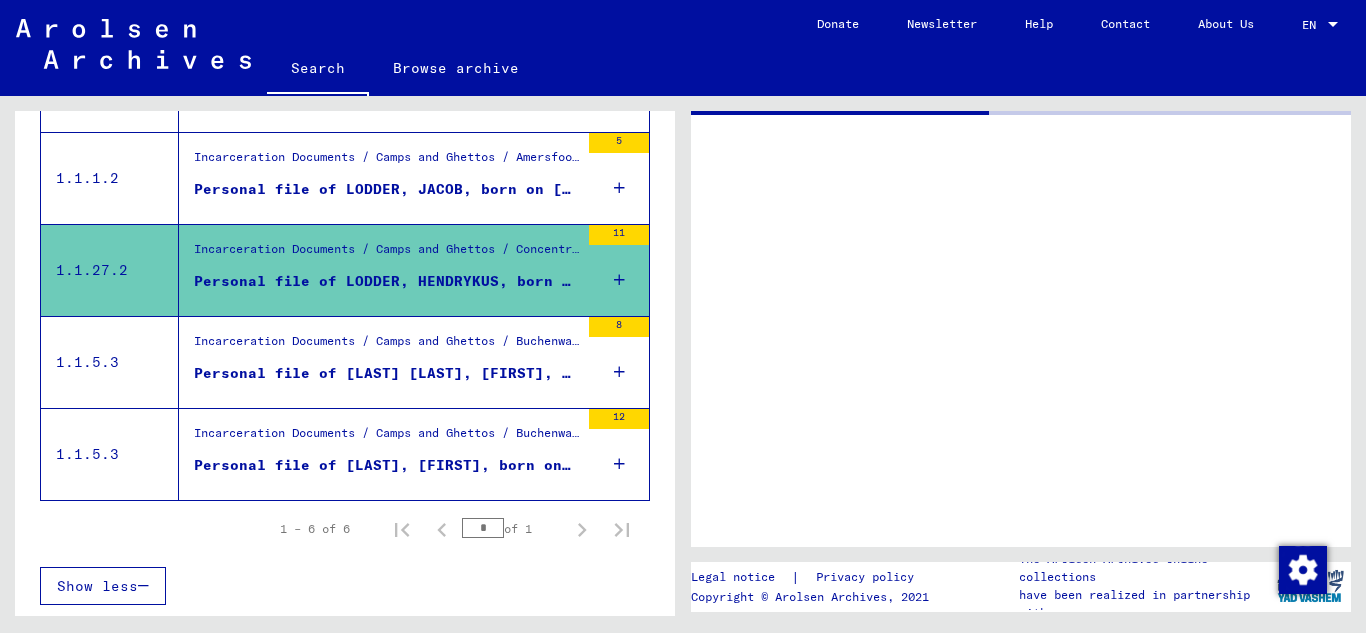scroll, scrollTop: 405, scrollLeft: 0, axis: vertical 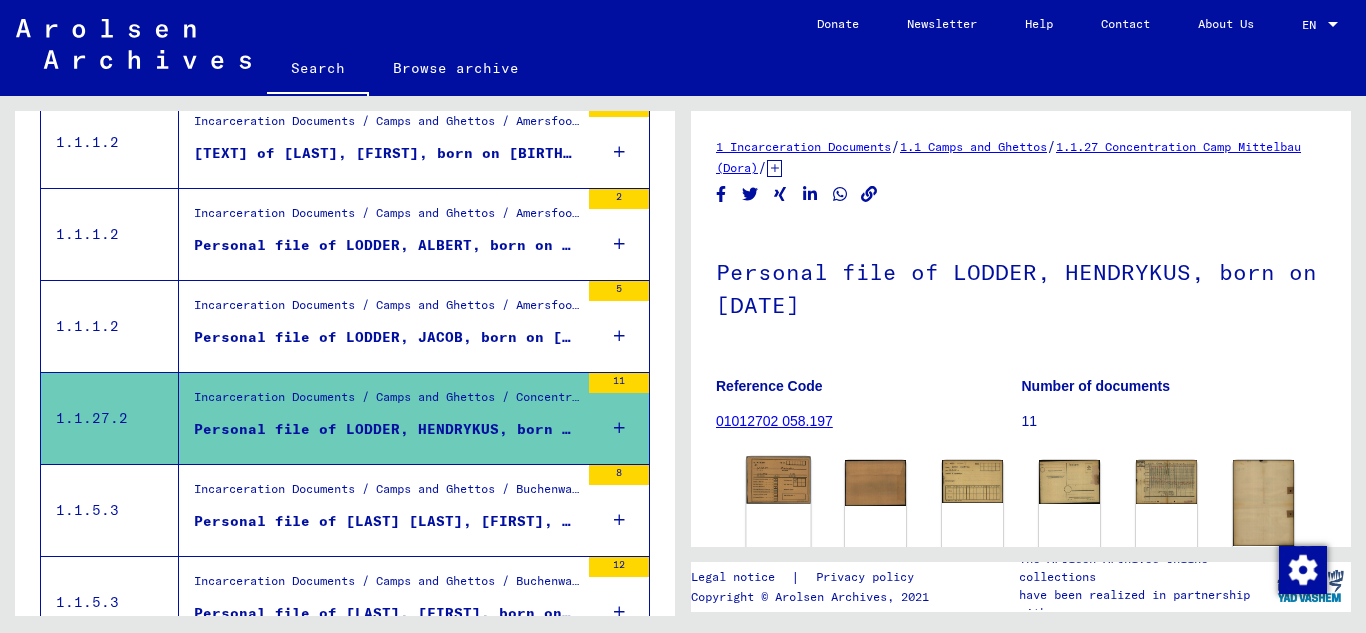 click 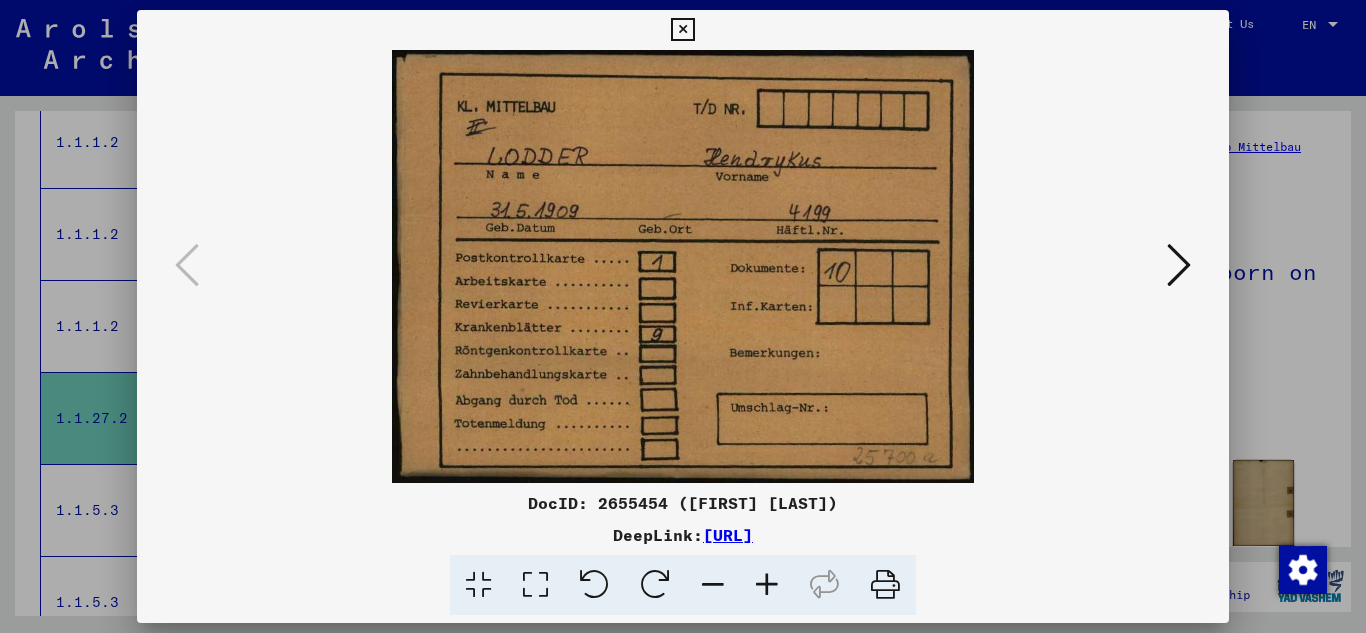 click at bounding box center (1179, 265) 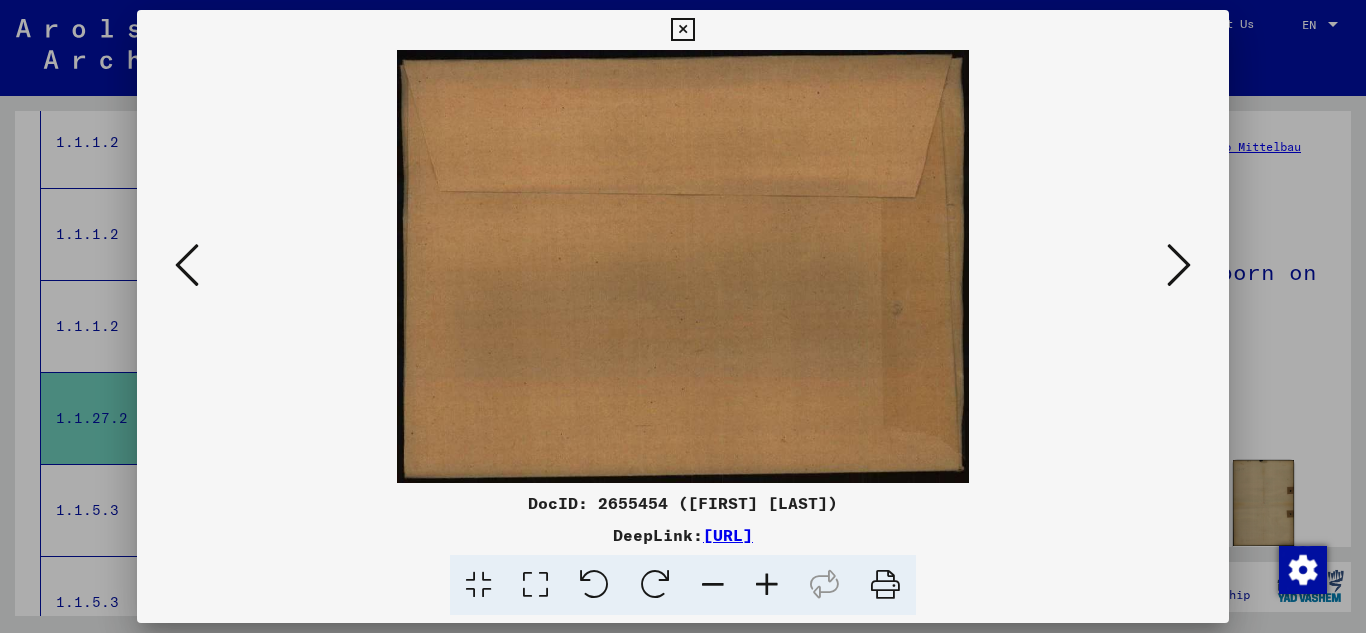 click at bounding box center (1179, 265) 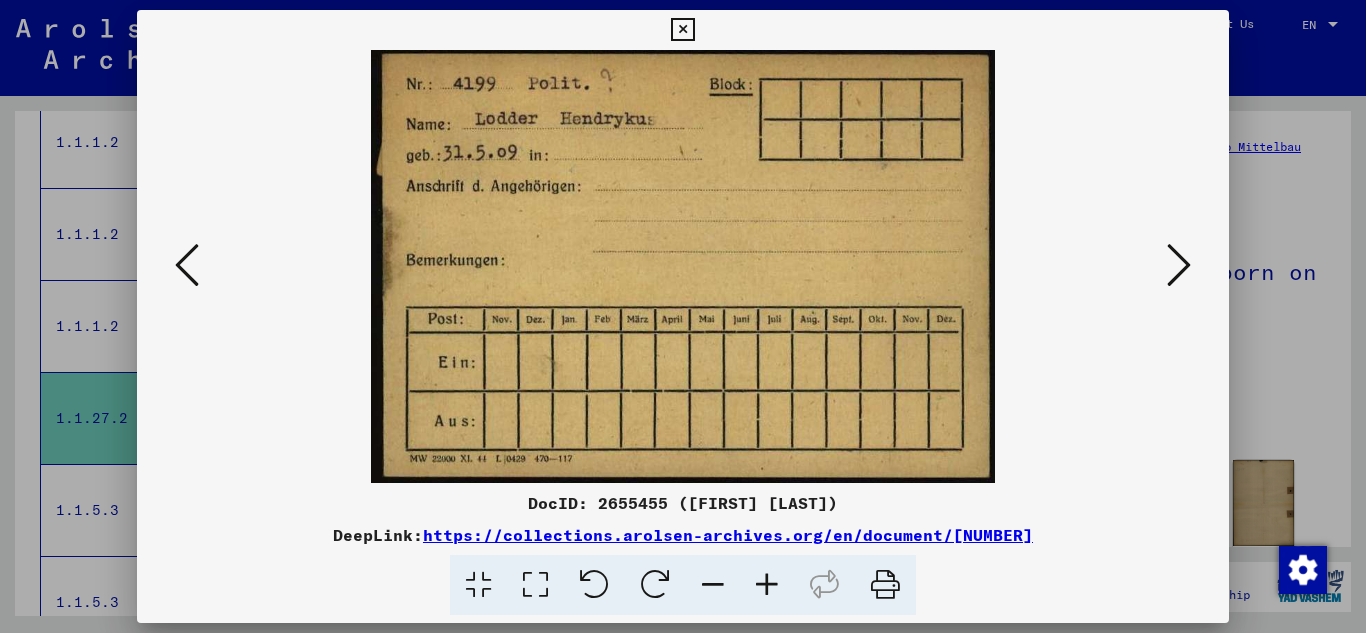 click at bounding box center [1179, 265] 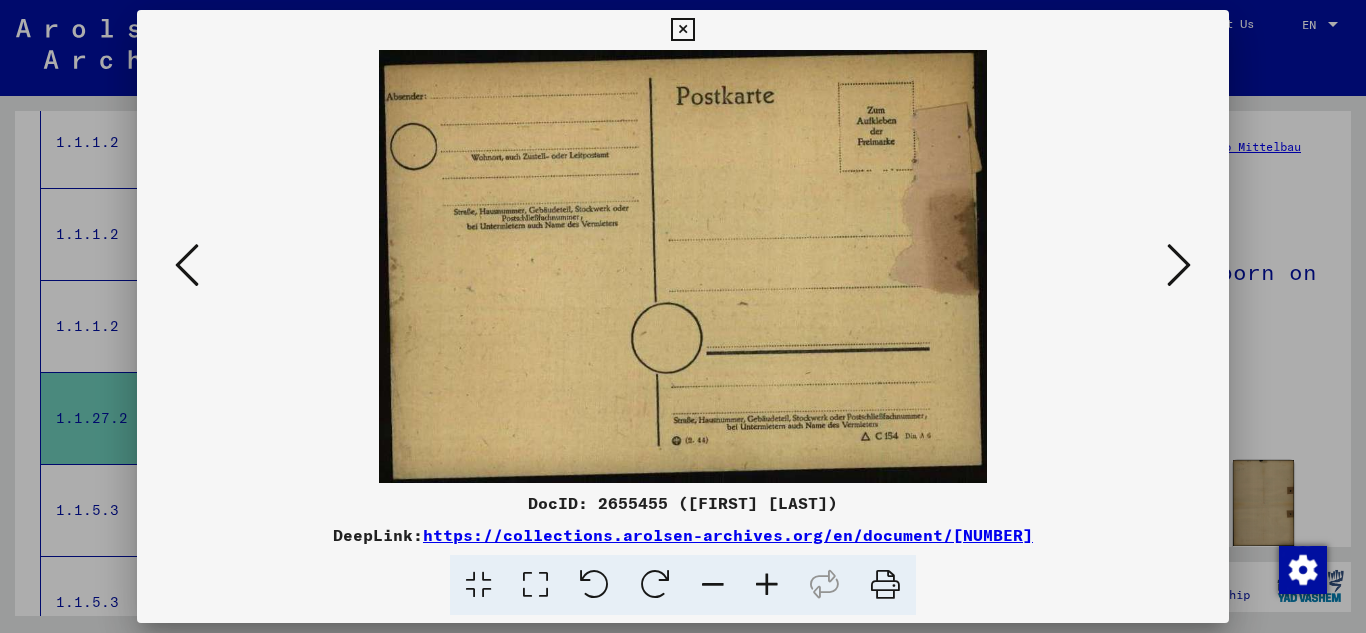 click at bounding box center (1179, 265) 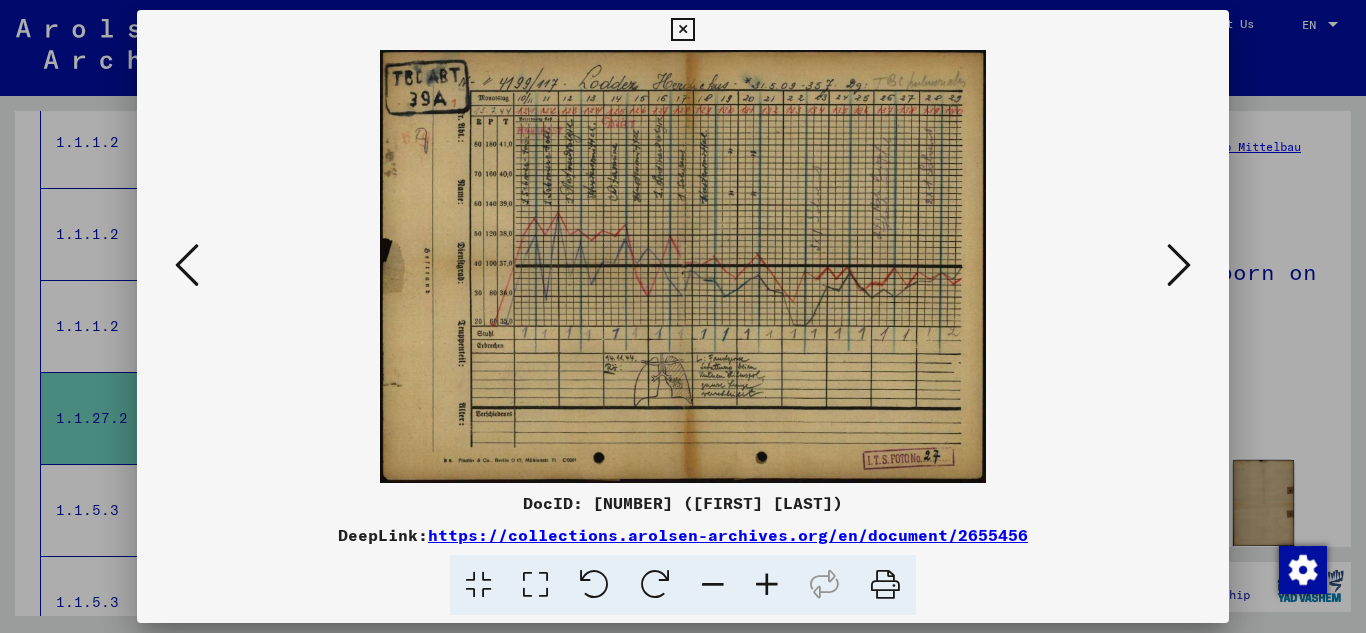 click at bounding box center (1179, 265) 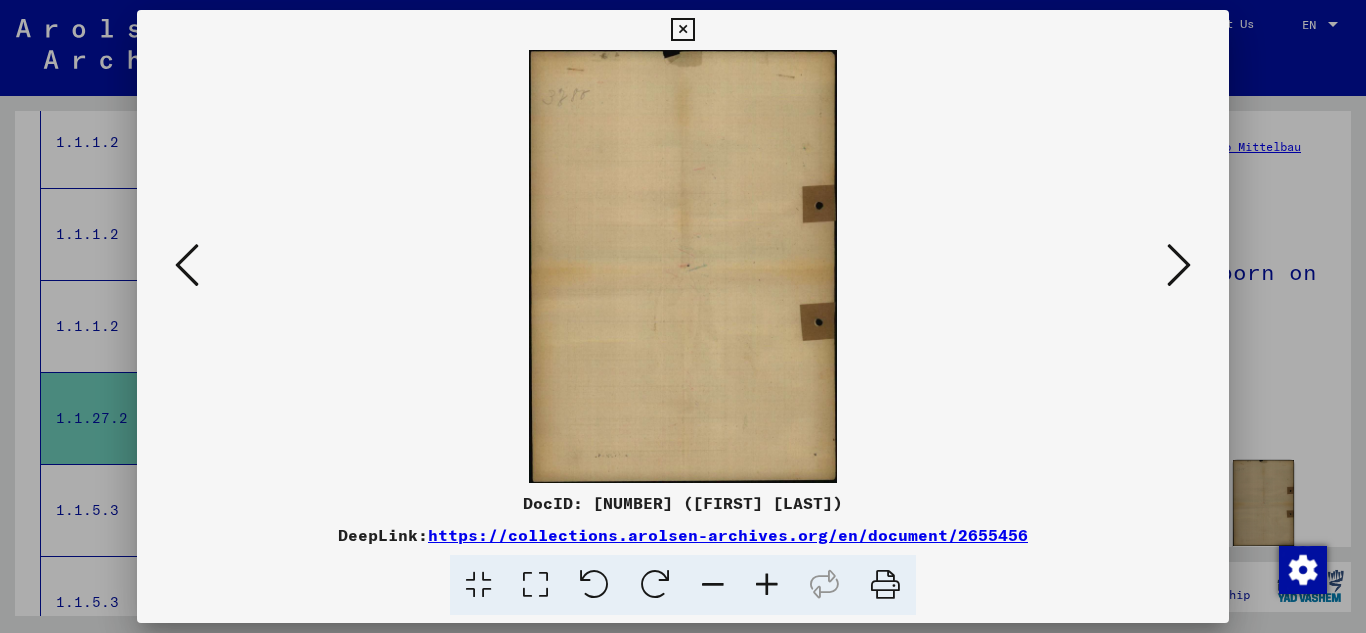 click at bounding box center (1179, 265) 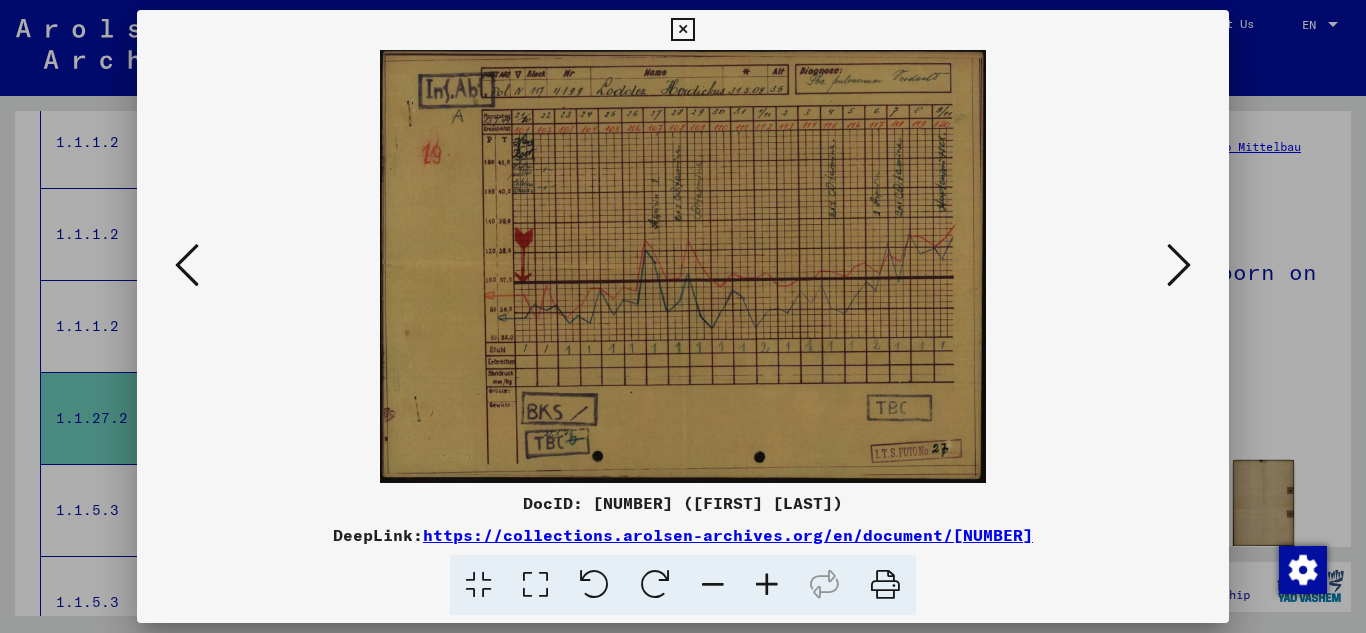click at bounding box center (683, 266) 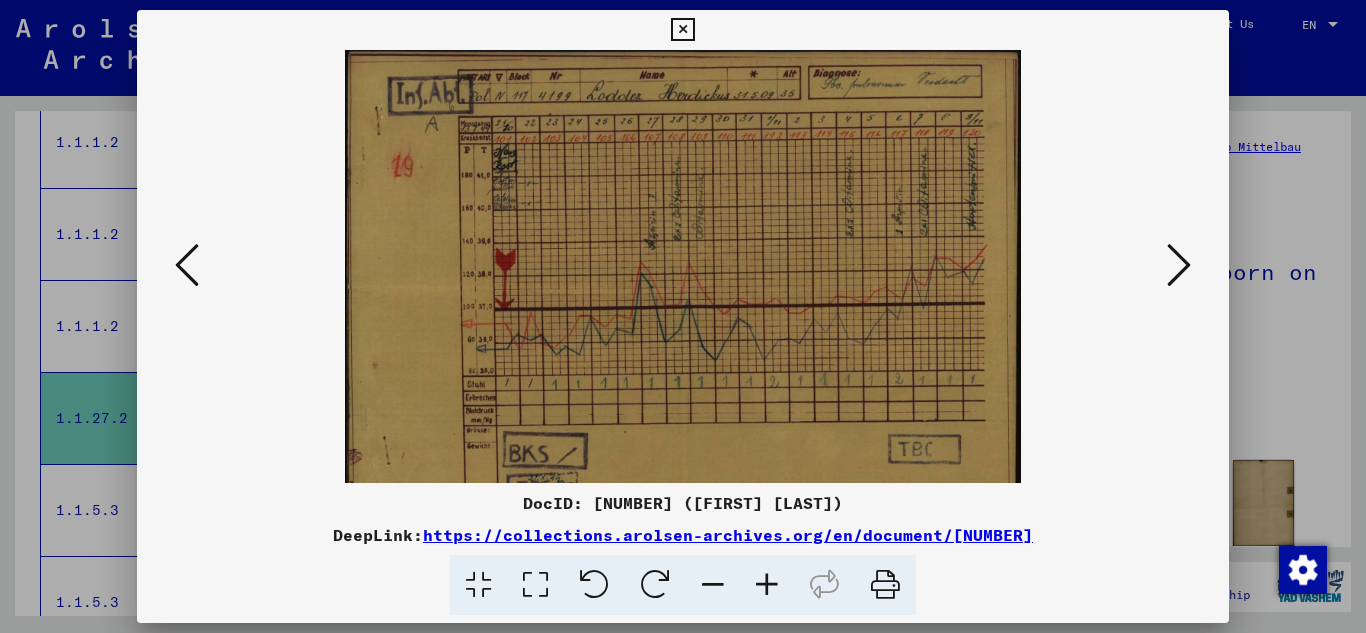 click at bounding box center [767, 585] 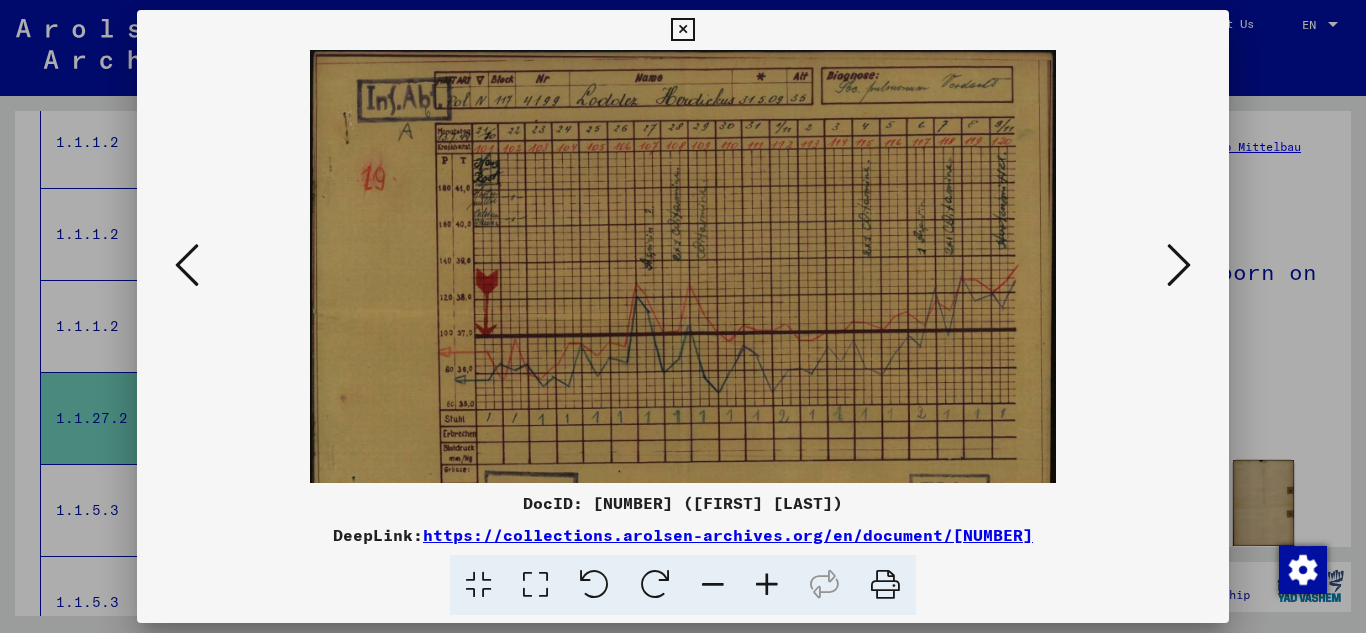 click at bounding box center [767, 585] 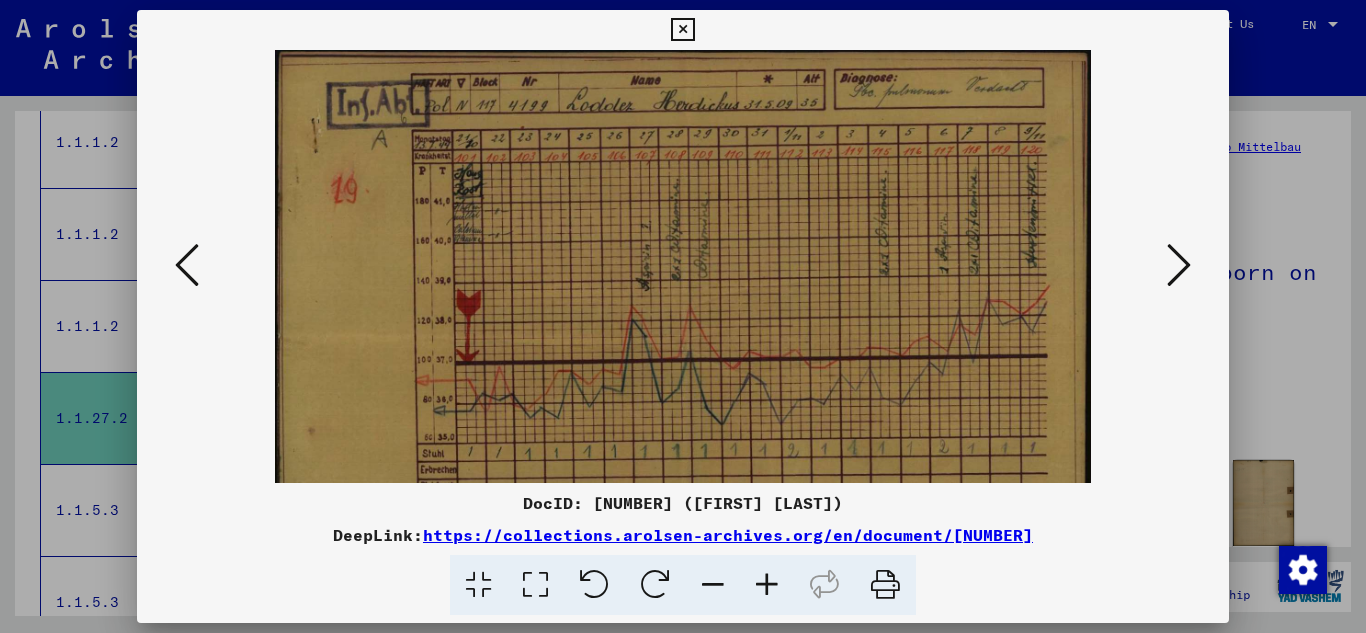 click at bounding box center (767, 585) 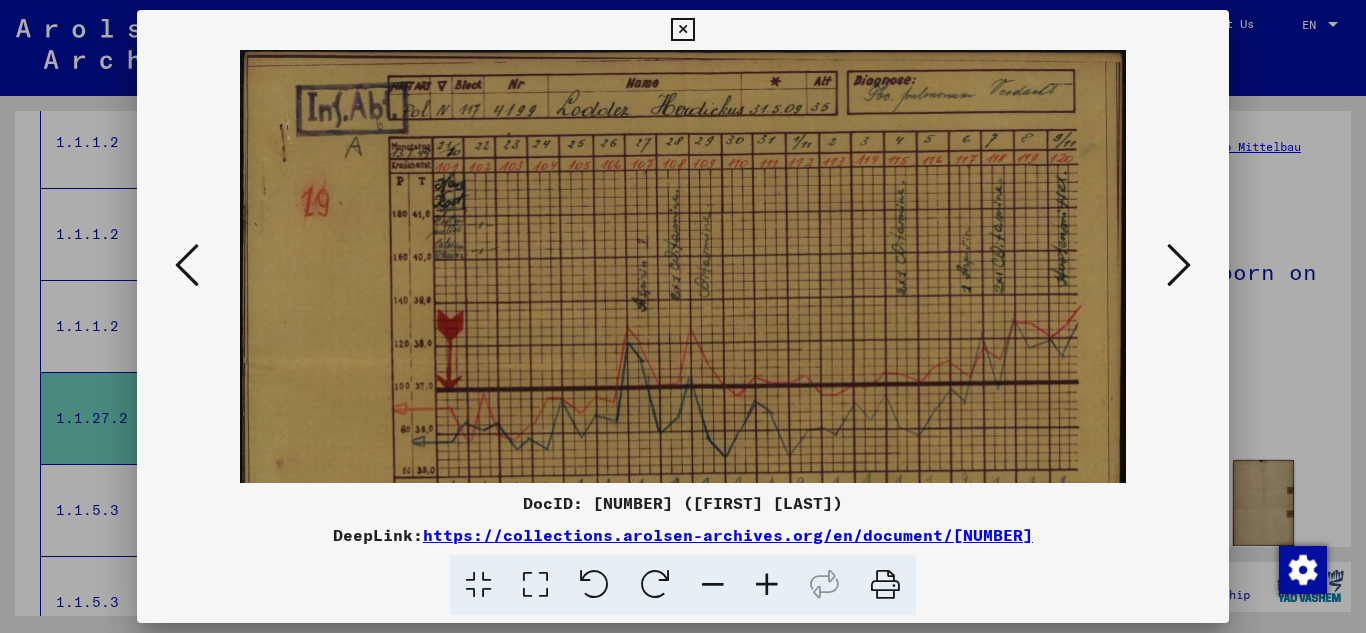 click at bounding box center (767, 585) 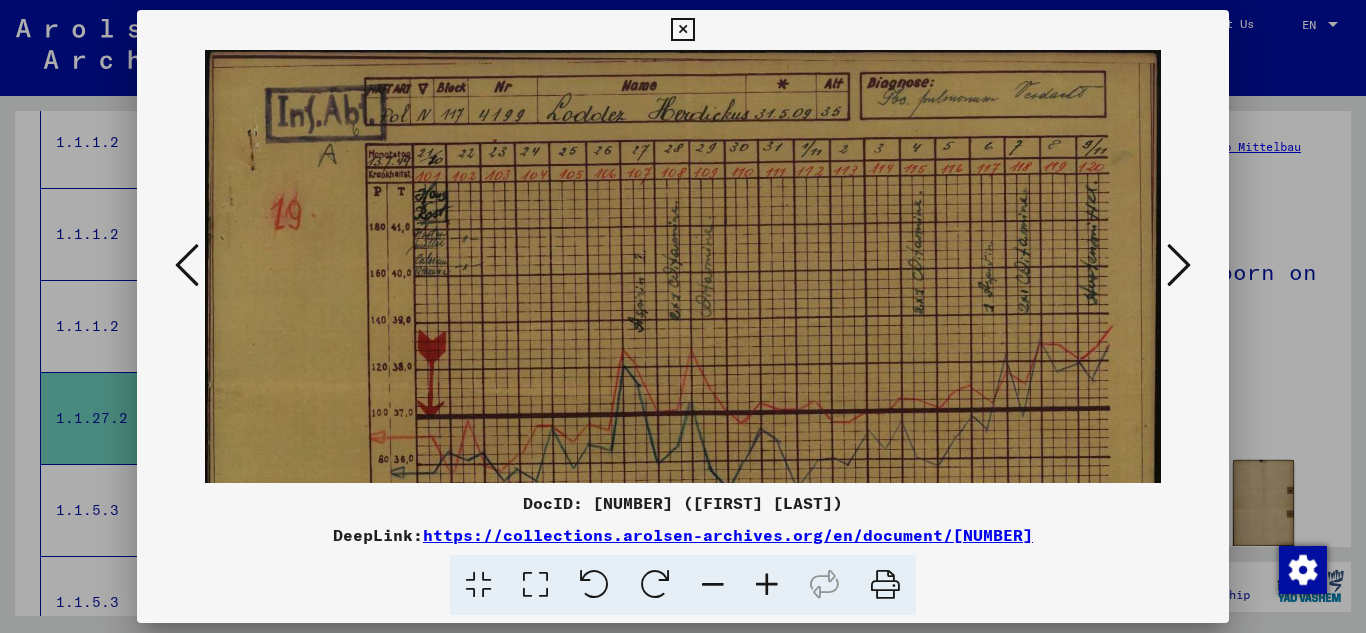click at bounding box center [767, 585] 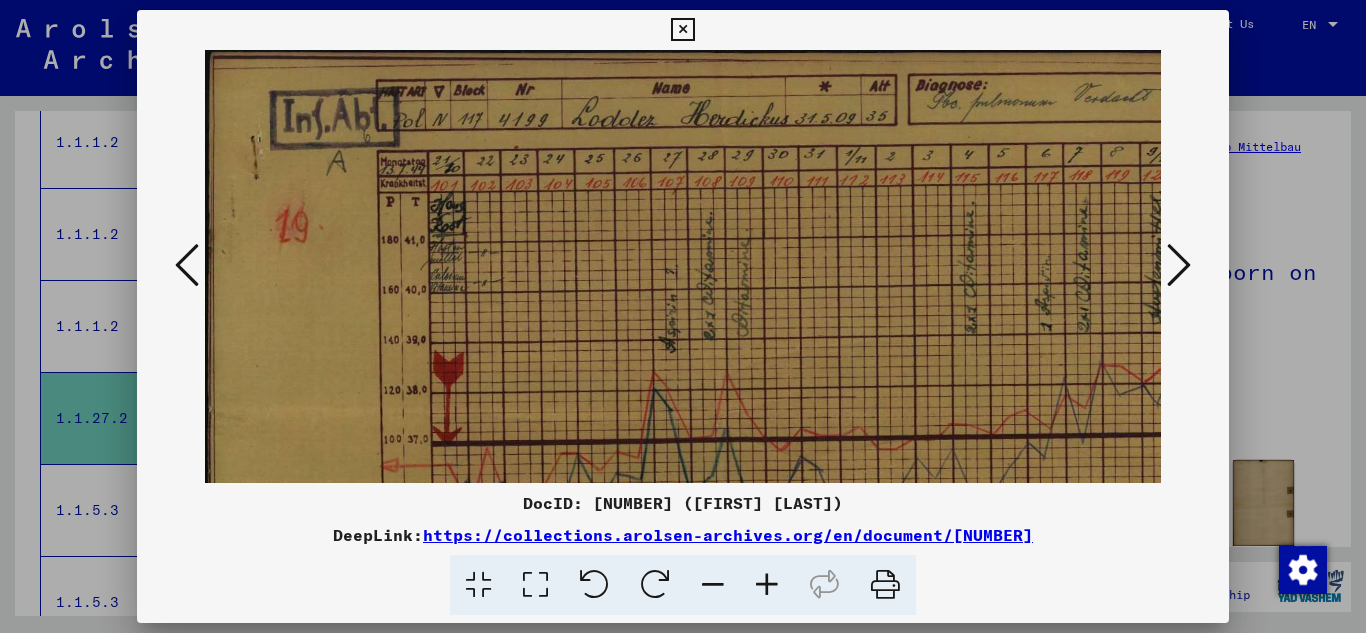click at bounding box center (682, 30) 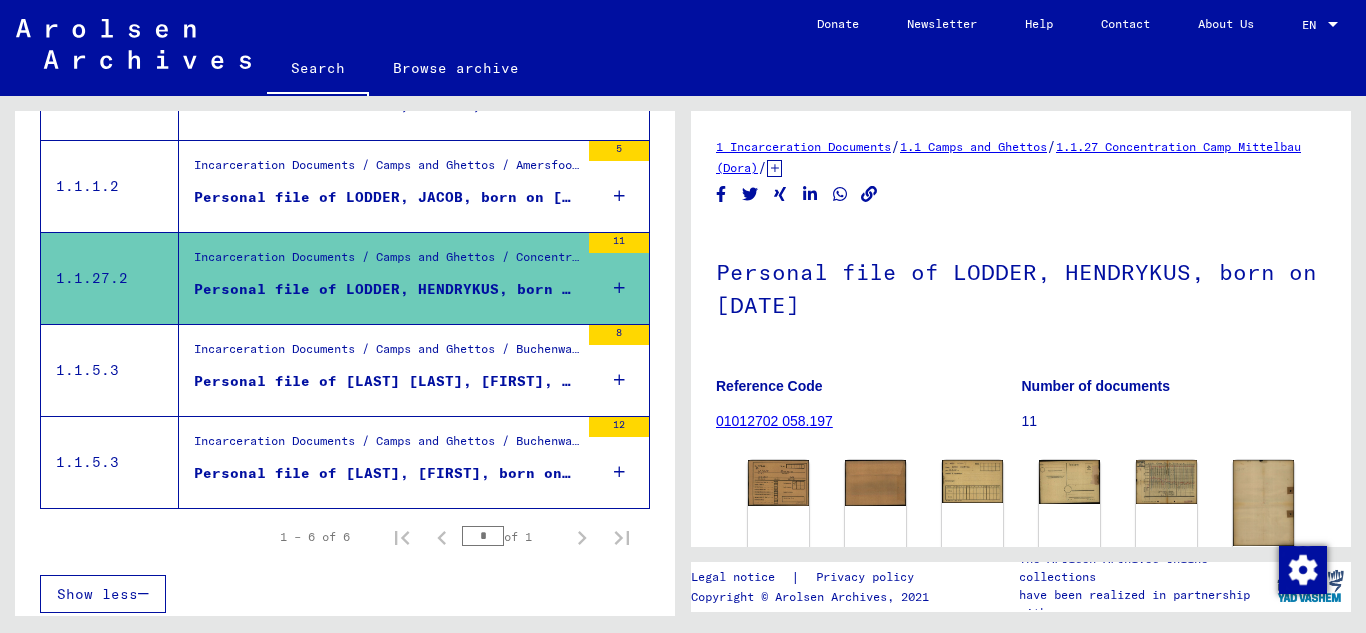 scroll, scrollTop: 553, scrollLeft: 0, axis: vertical 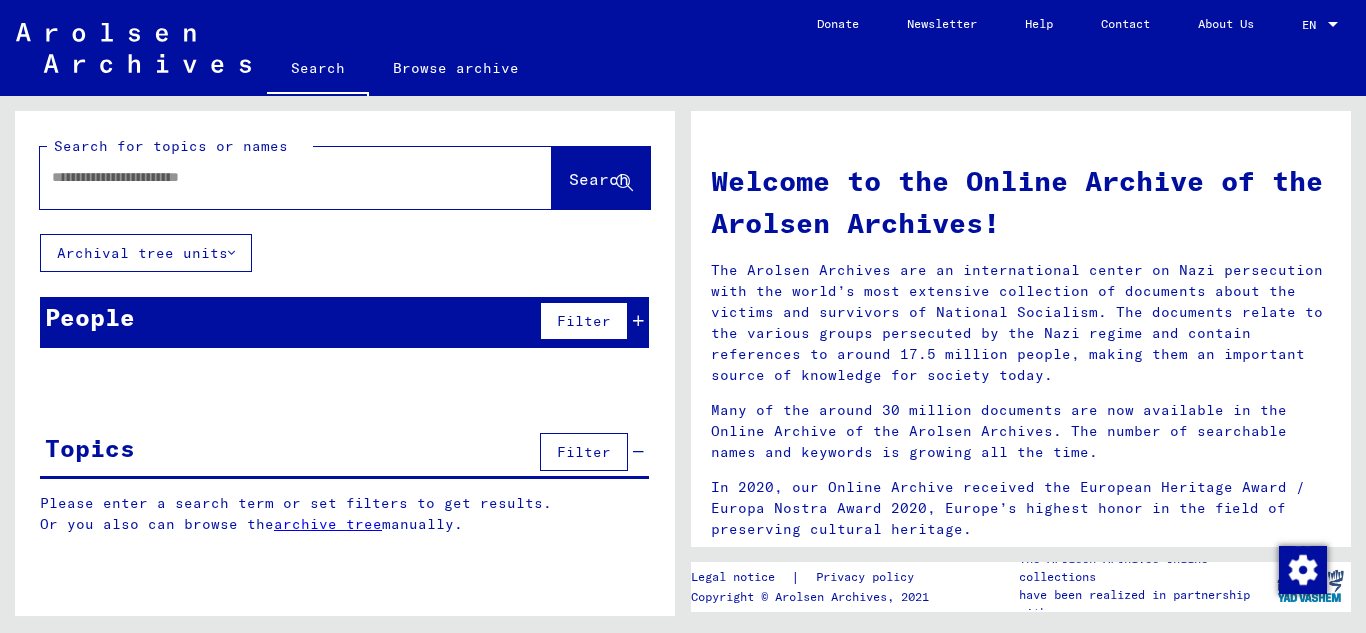 click at bounding box center (272, 177) 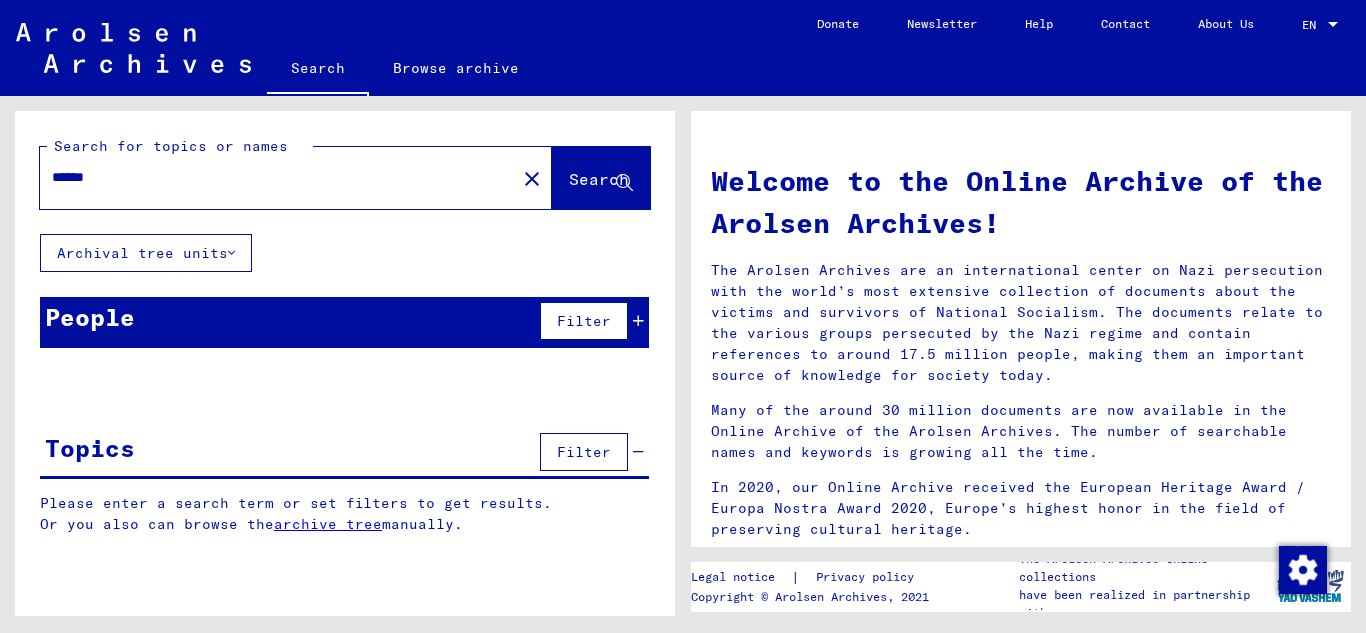 type on "******" 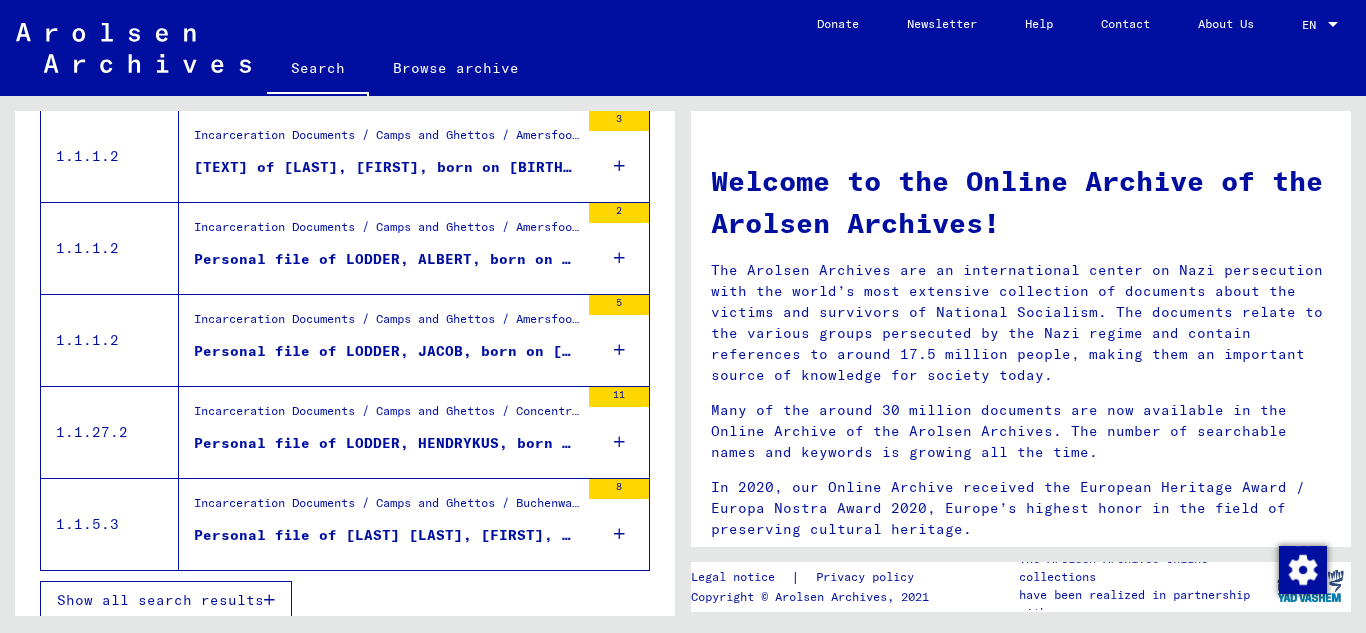 scroll, scrollTop: 405, scrollLeft: 0, axis: vertical 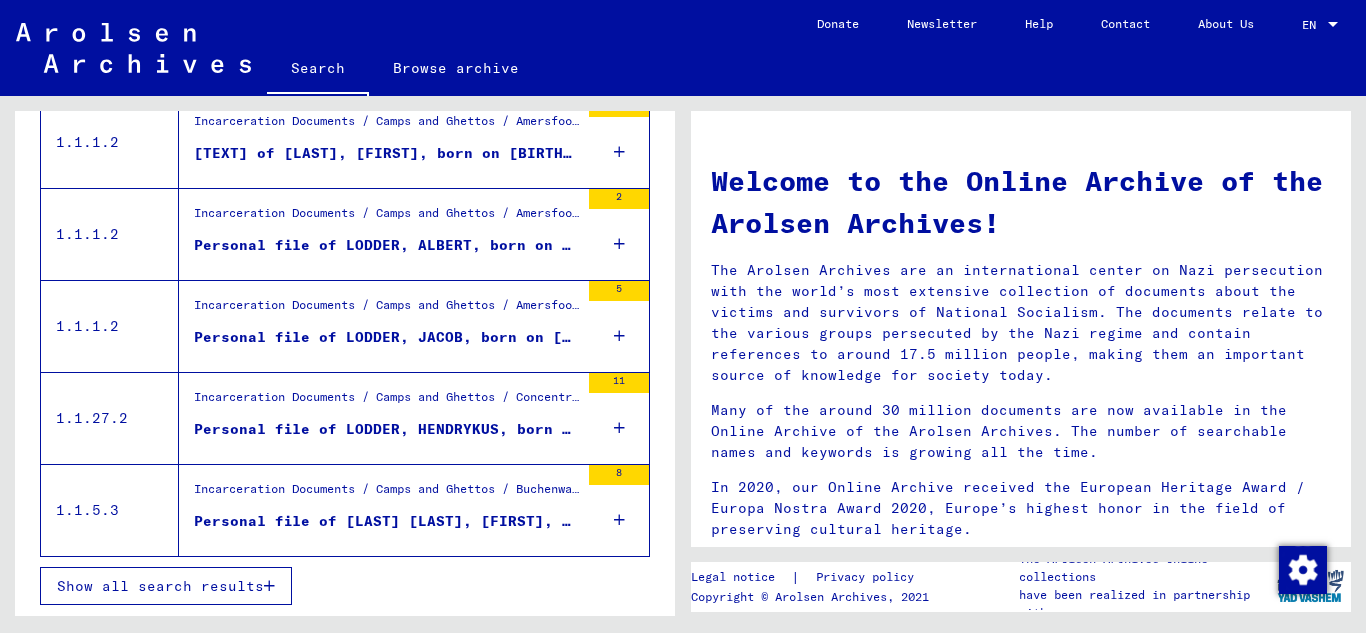 click on "Personal file of LODDER, ALBERT, born on [DATE]" at bounding box center (386, 245) 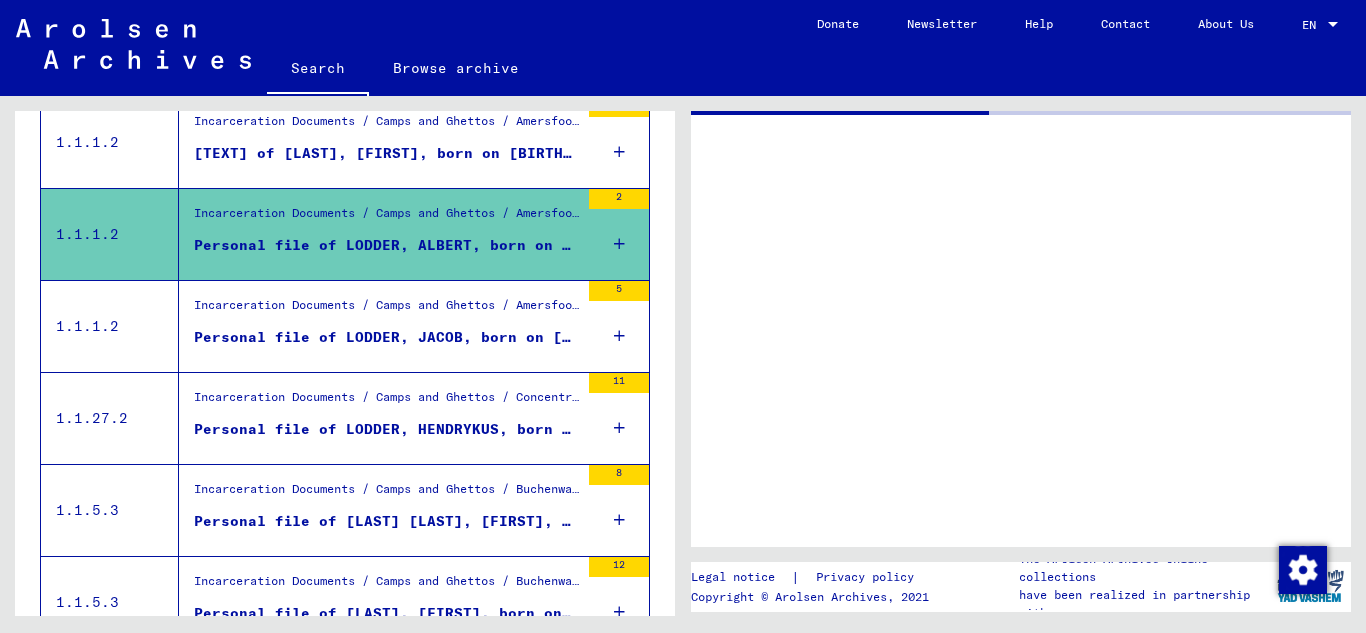 scroll, scrollTop: 407, scrollLeft: 0, axis: vertical 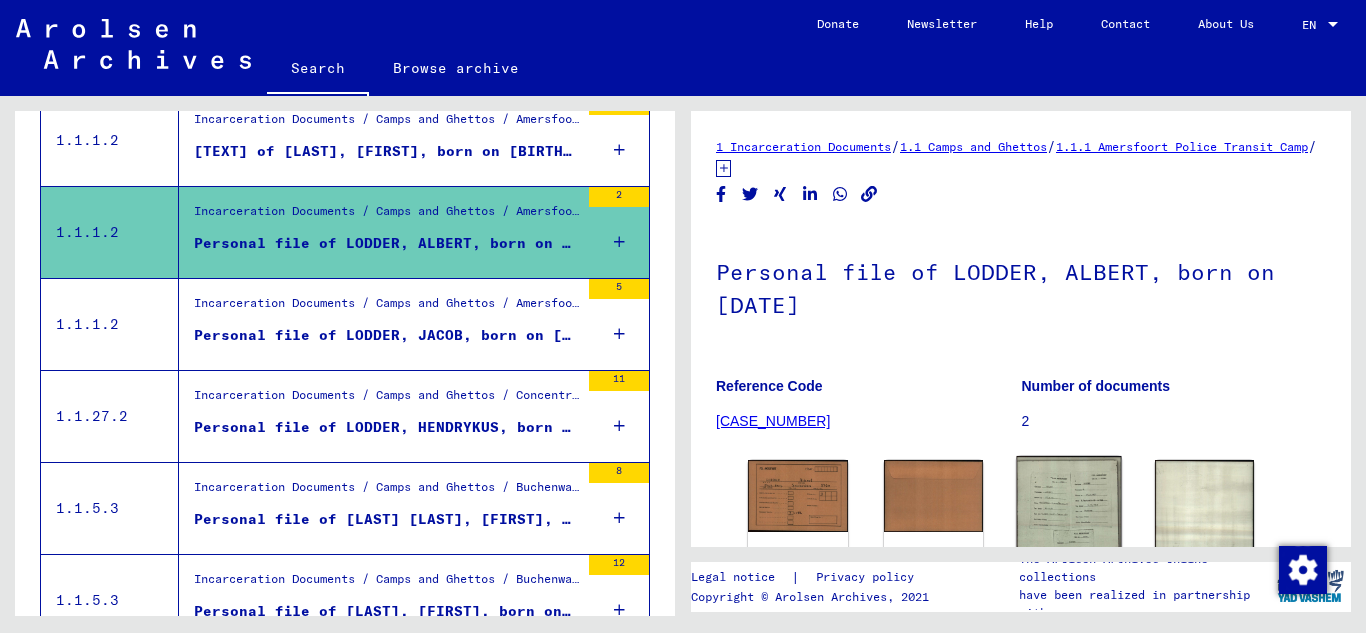 click 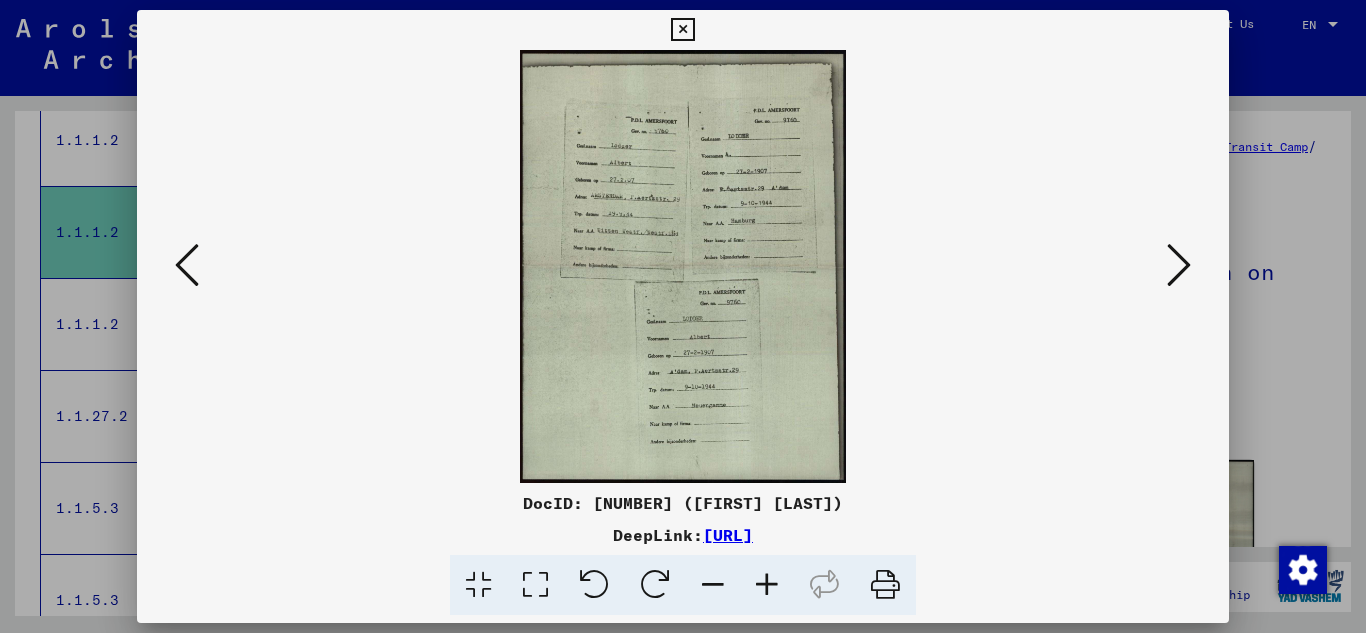 click at bounding box center [767, 585] 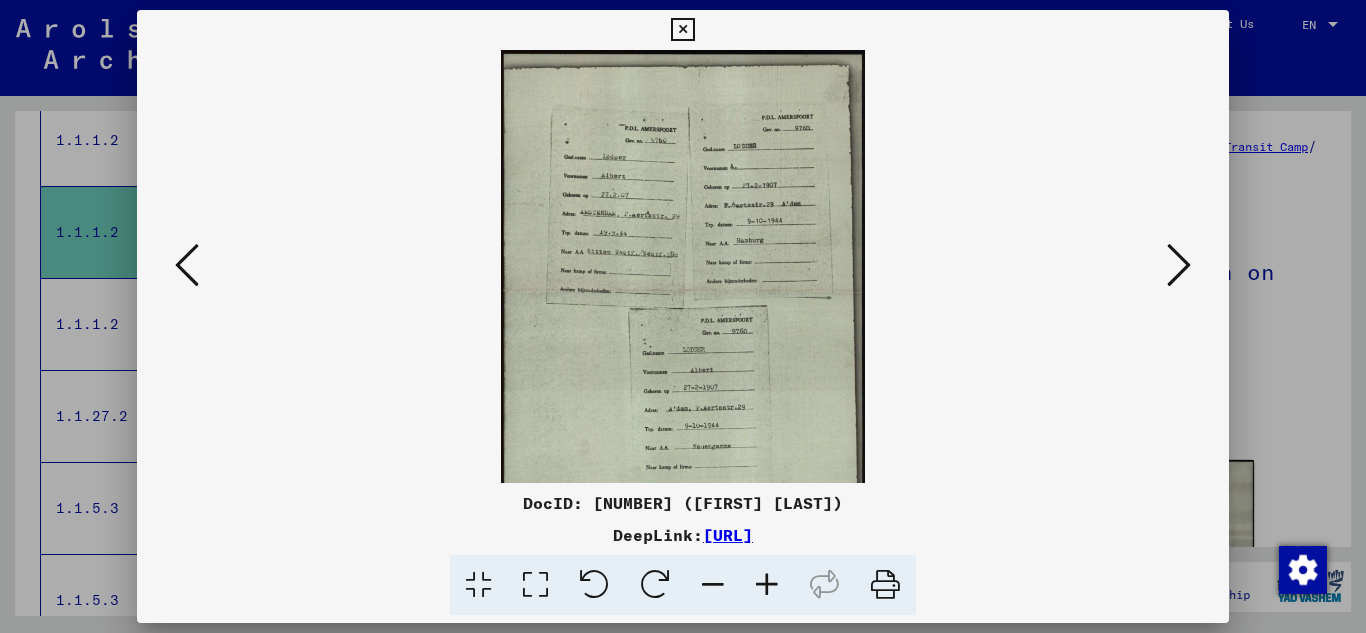 click at bounding box center (767, 585) 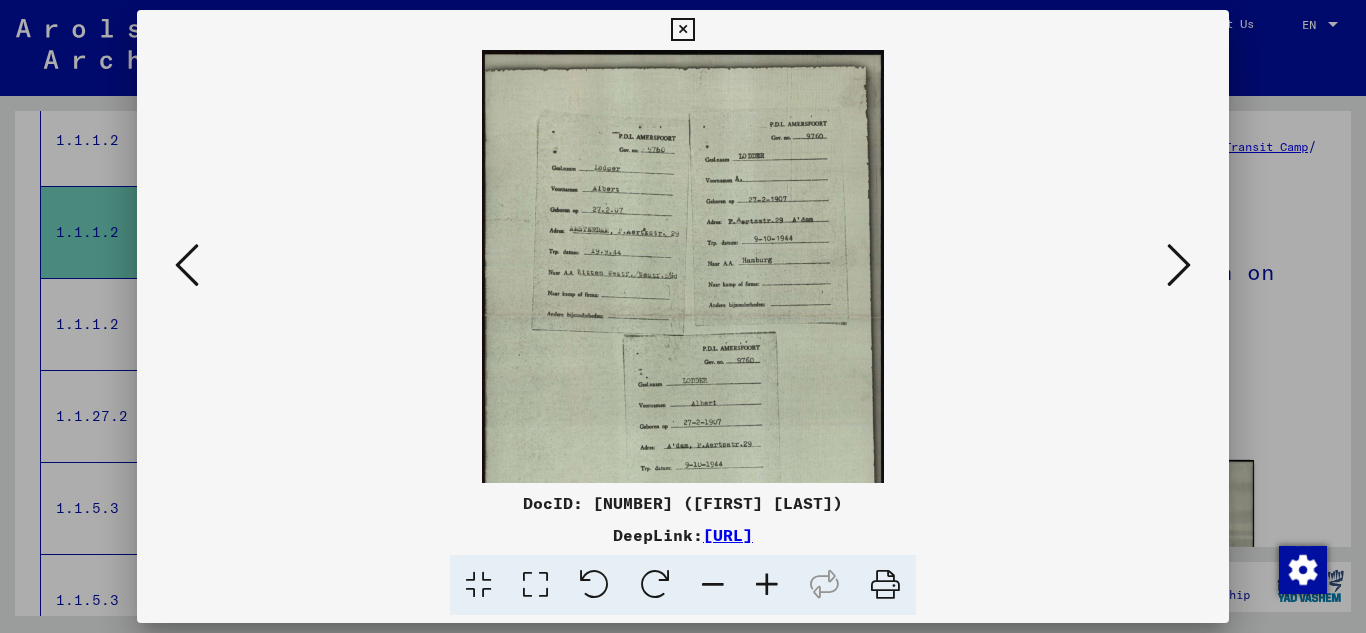 click at bounding box center [767, 585] 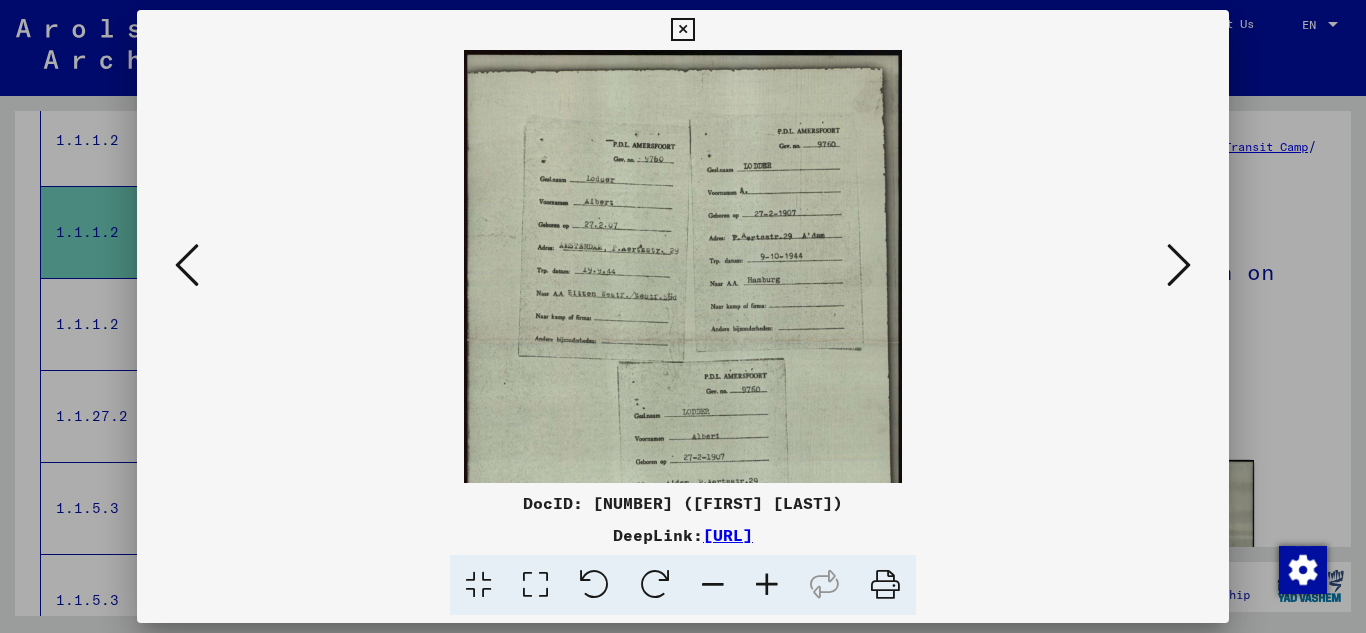 click at bounding box center [767, 585] 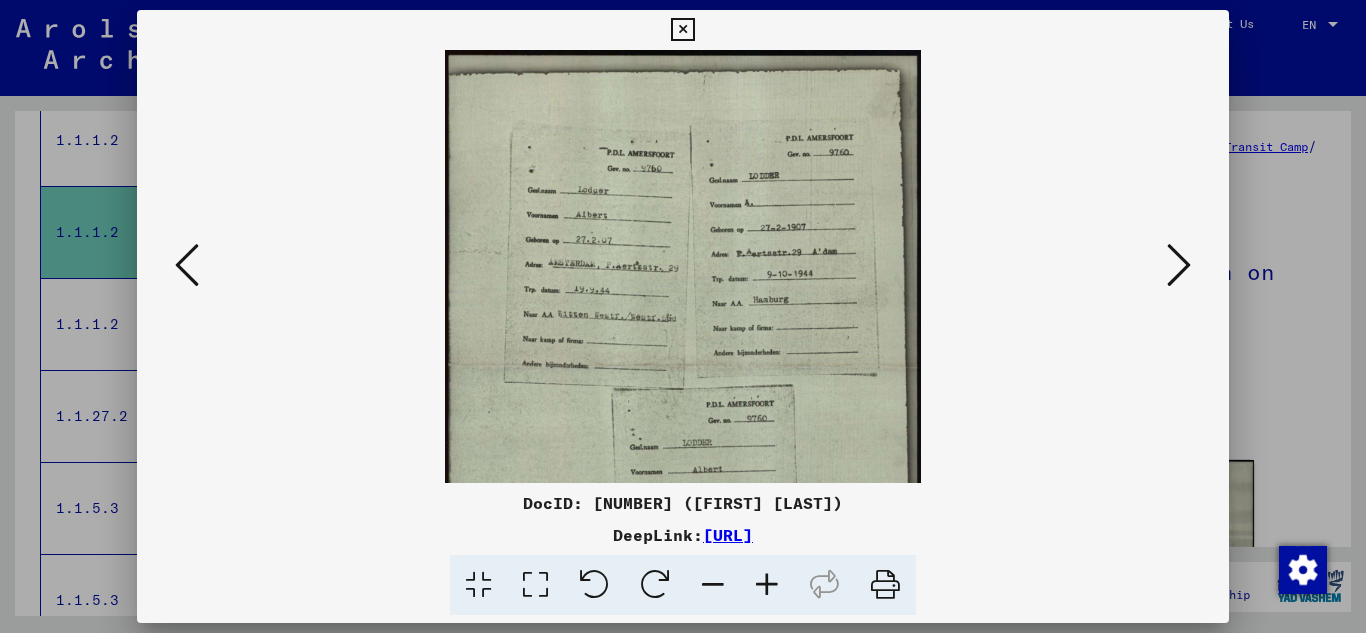click at bounding box center (767, 585) 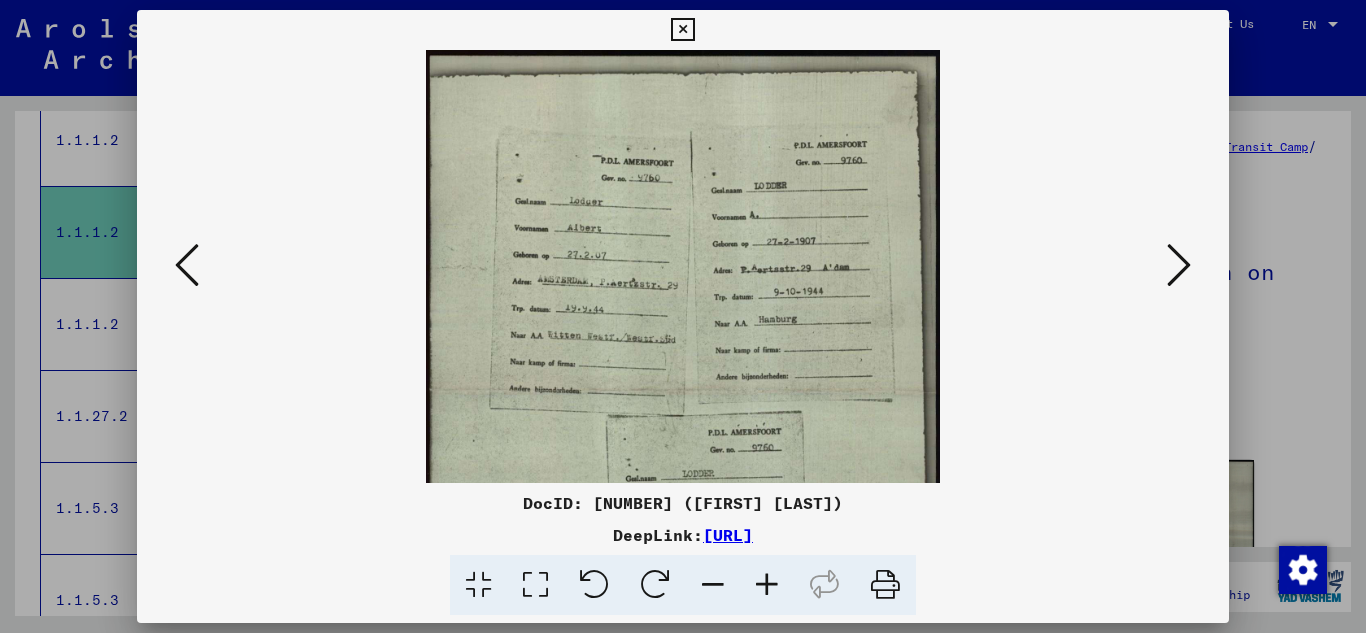click at bounding box center (767, 585) 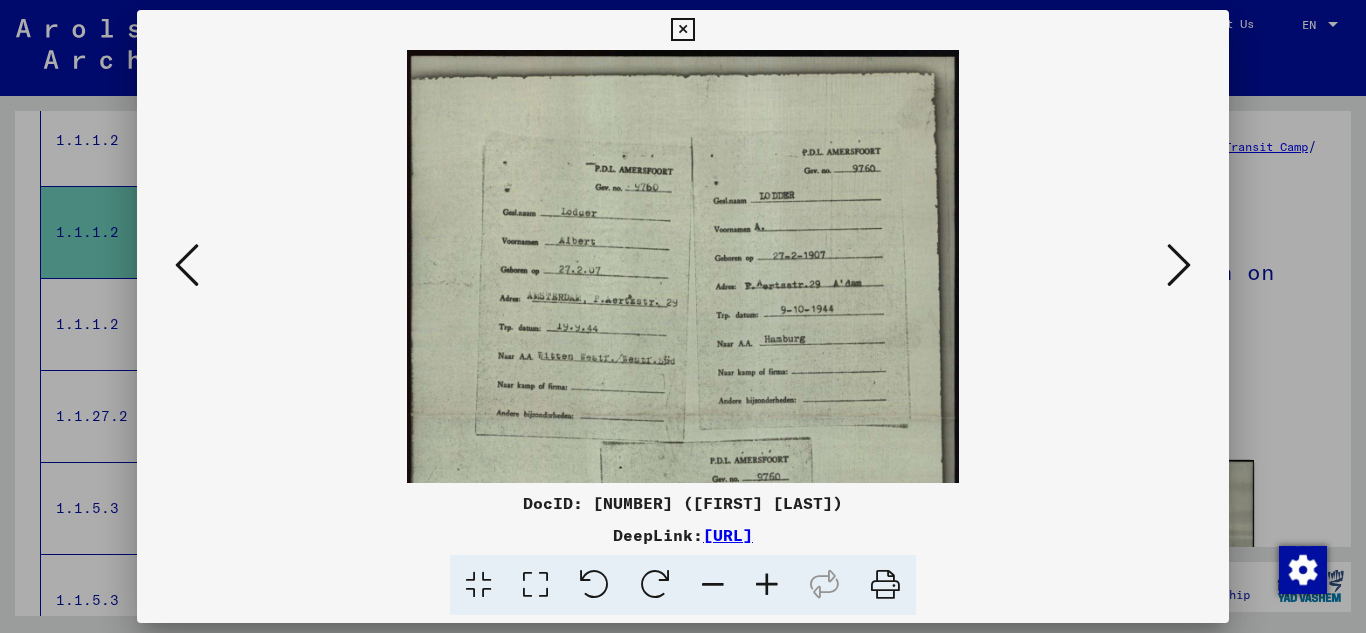 click at bounding box center (767, 585) 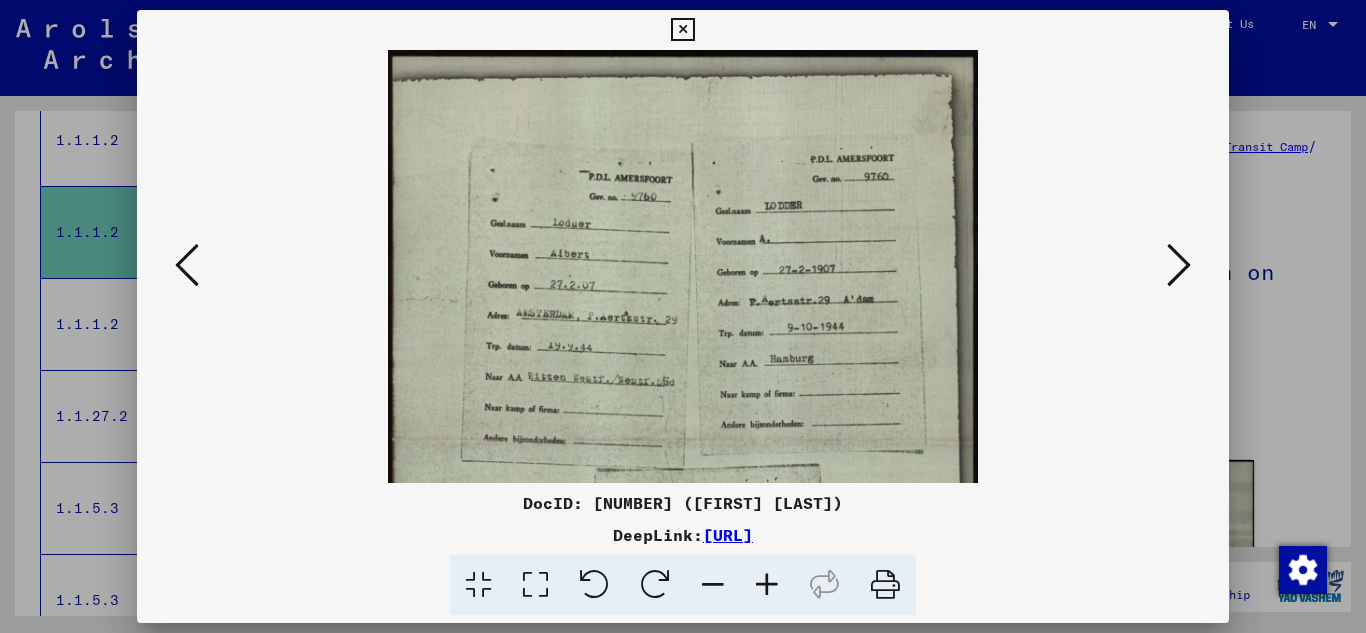 click at bounding box center [767, 585] 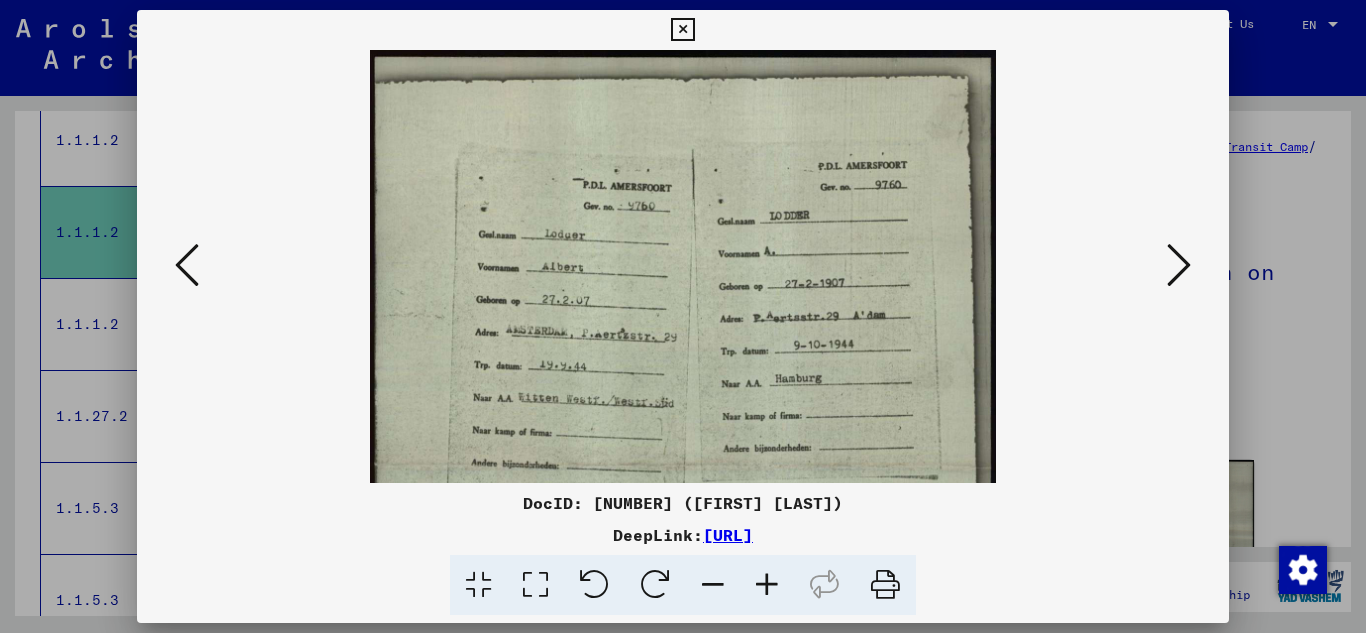click at bounding box center [682, 30] 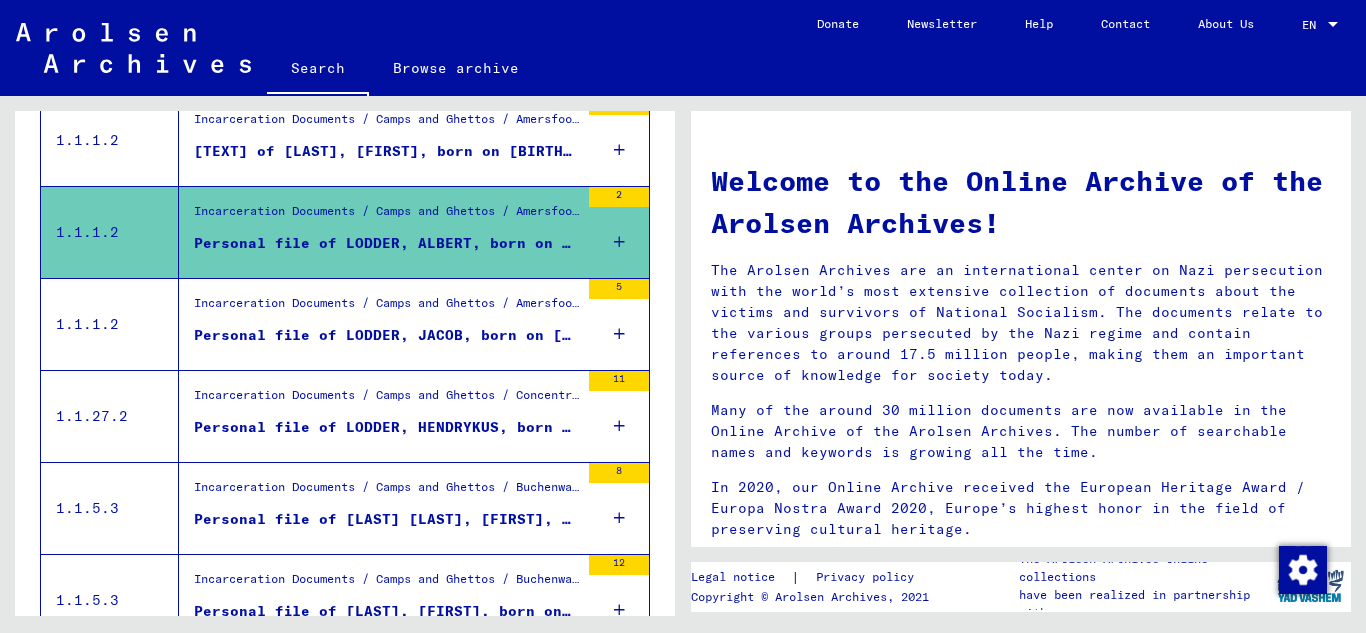 scroll, scrollTop: 405, scrollLeft: 0, axis: vertical 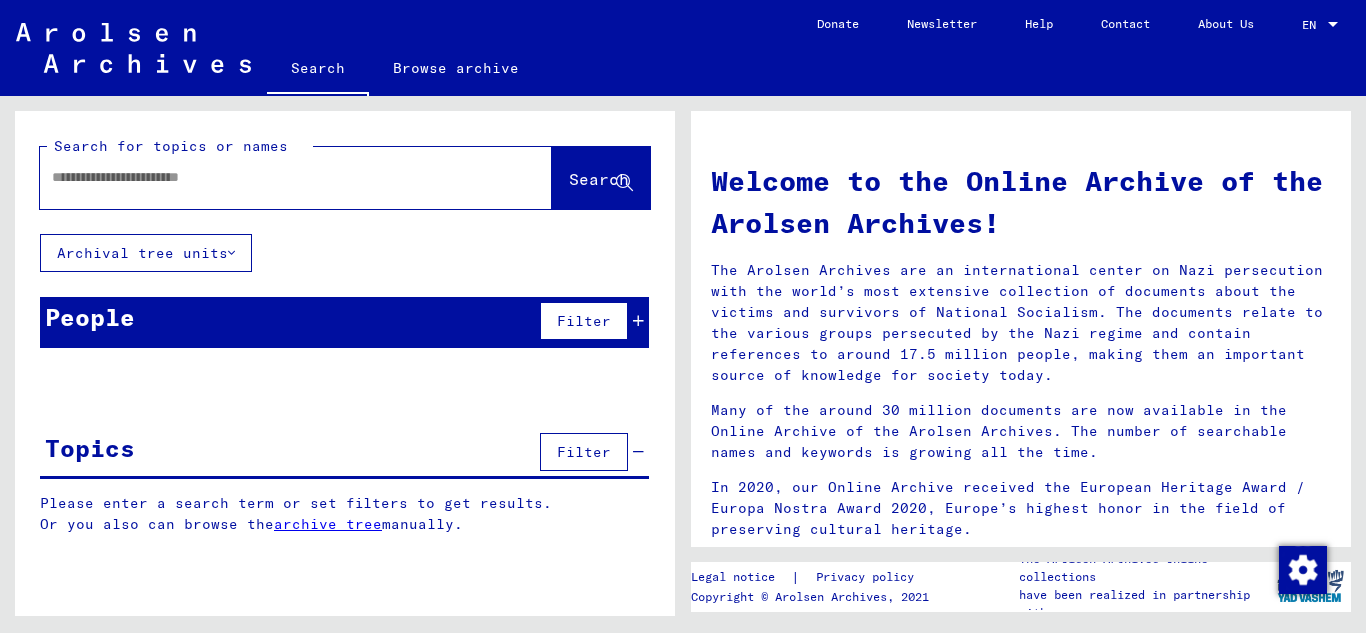 click at bounding box center (272, 177) 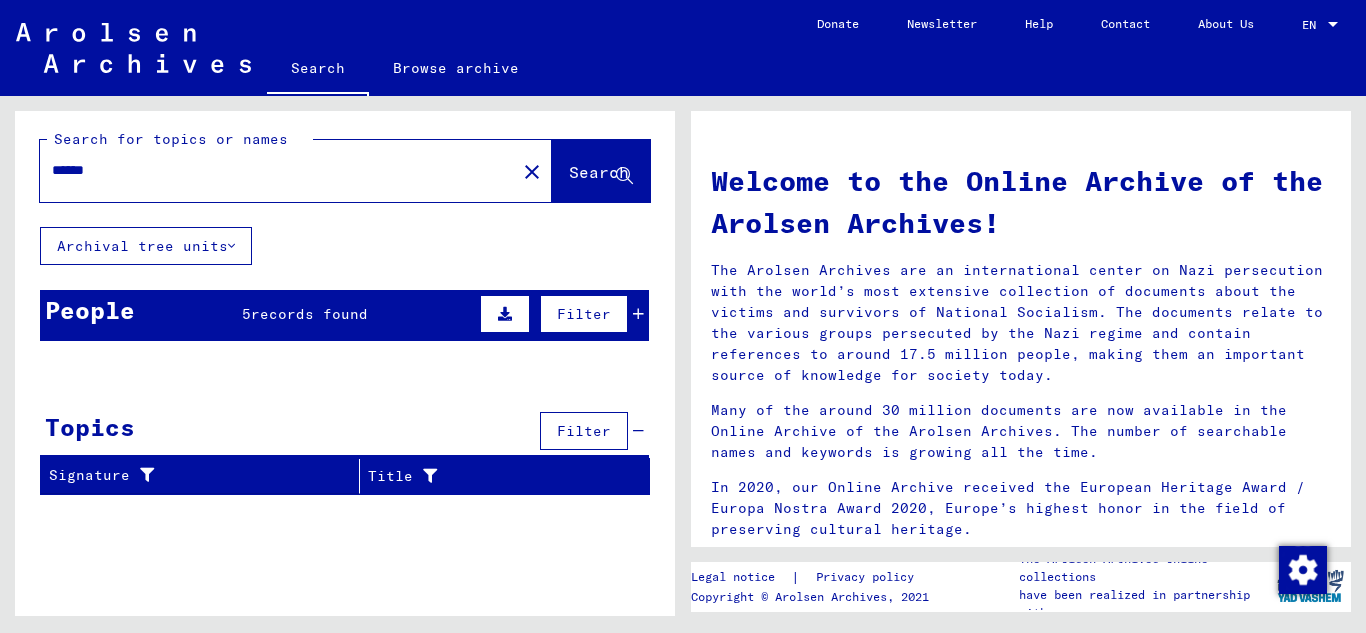 scroll, scrollTop: 0, scrollLeft: 0, axis: both 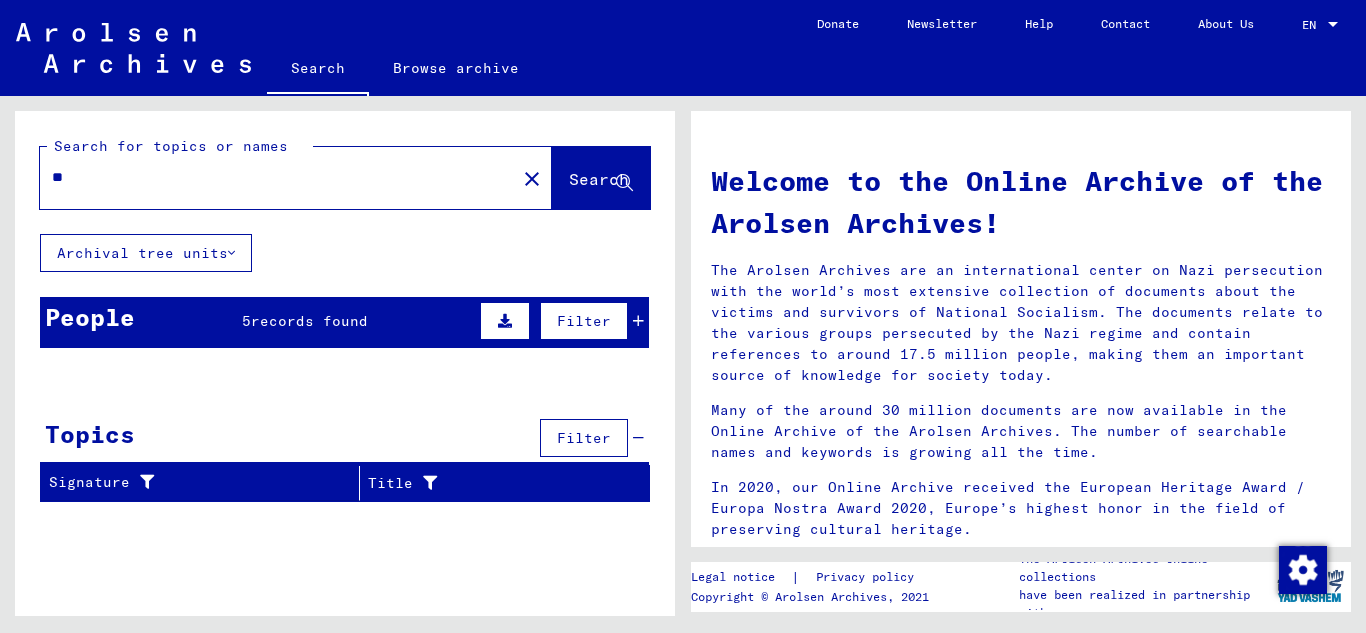 type on "*" 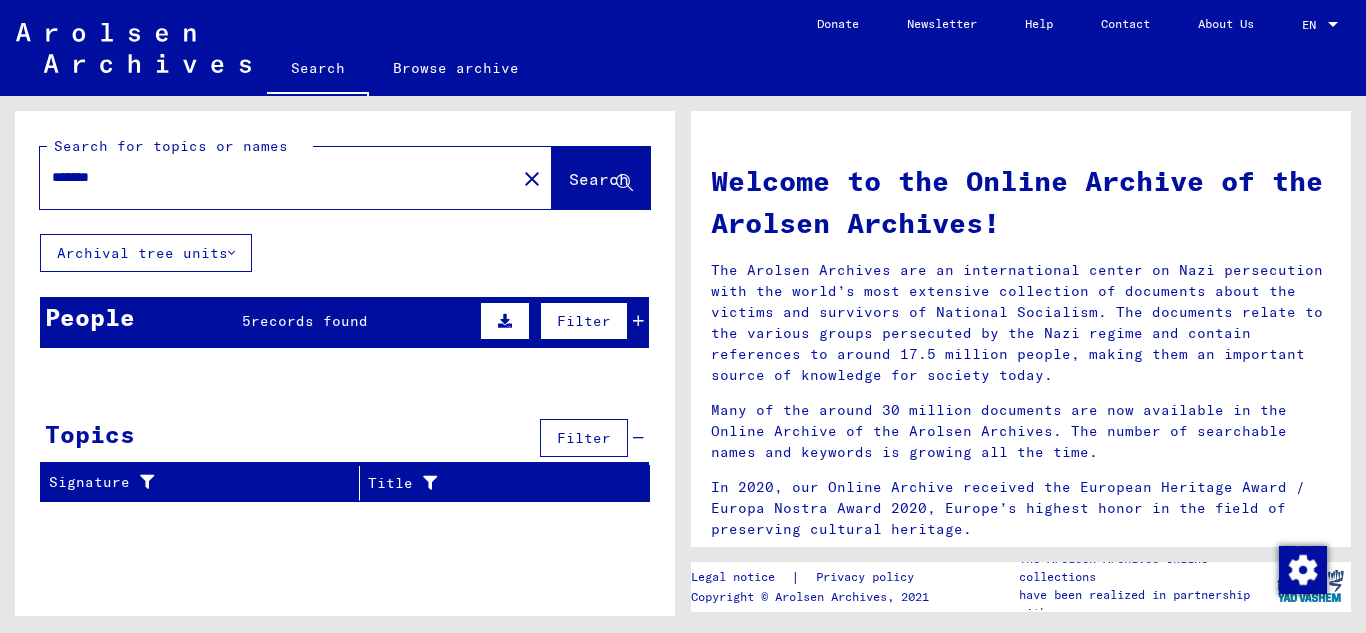 type on "*******" 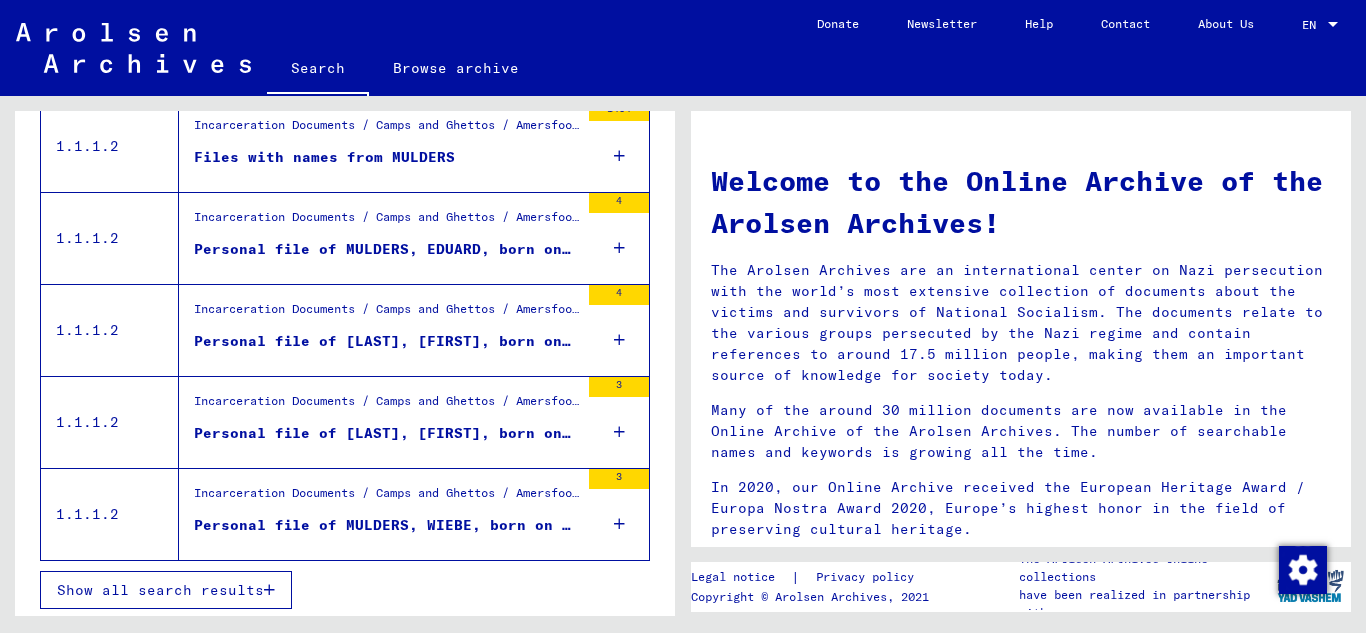 scroll, scrollTop: 405, scrollLeft: 0, axis: vertical 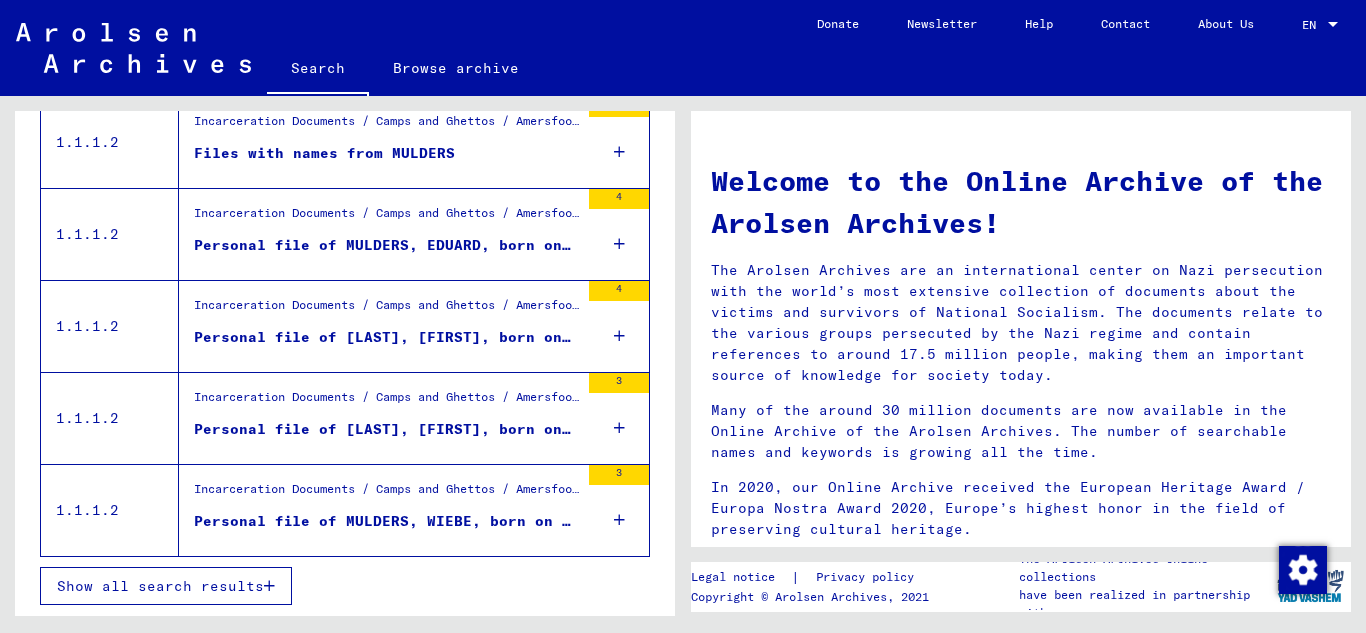 click on "Show all search results" at bounding box center (160, 586) 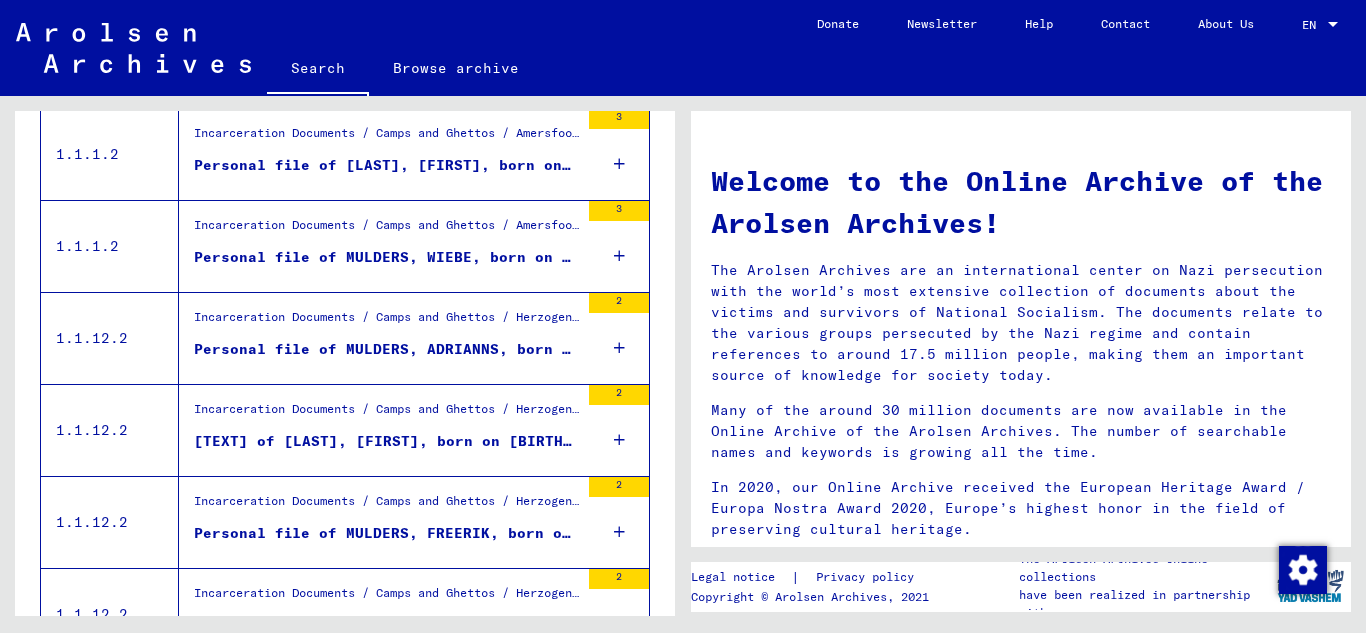 scroll, scrollTop: 705, scrollLeft: 0, axis: vertical 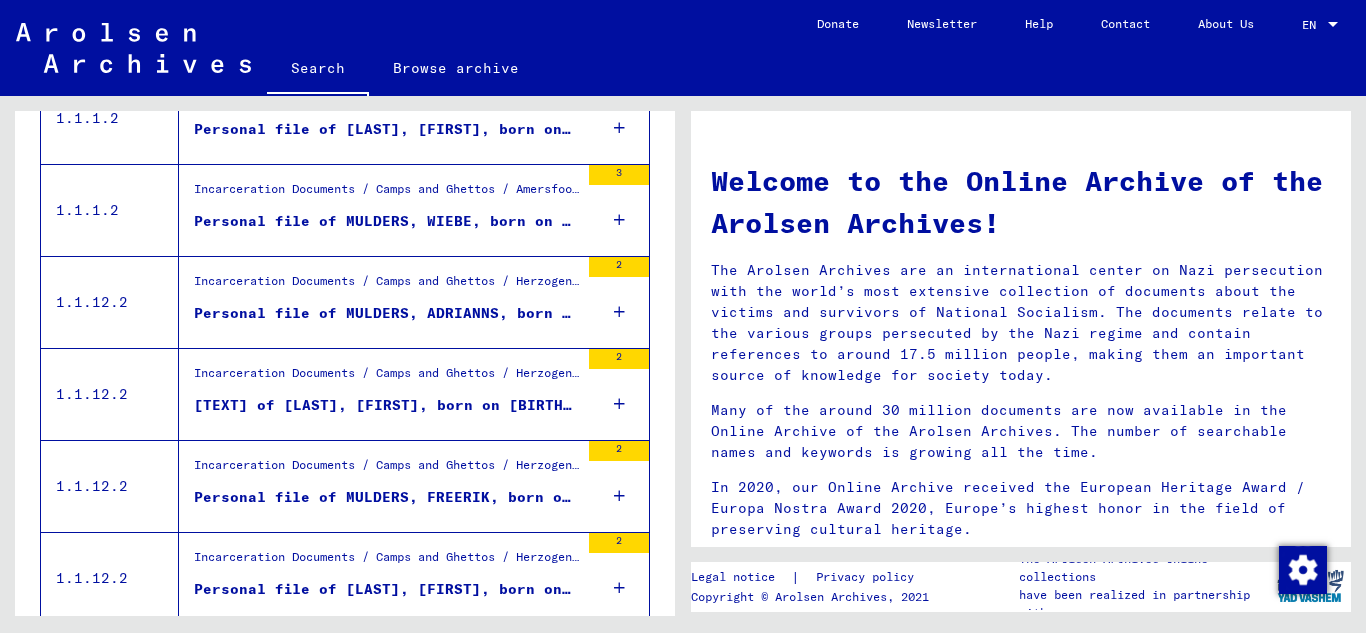 click on "Personal file of MULDERS, ADRIANNS, born on [DATE]" at bounding box center [386, 313] 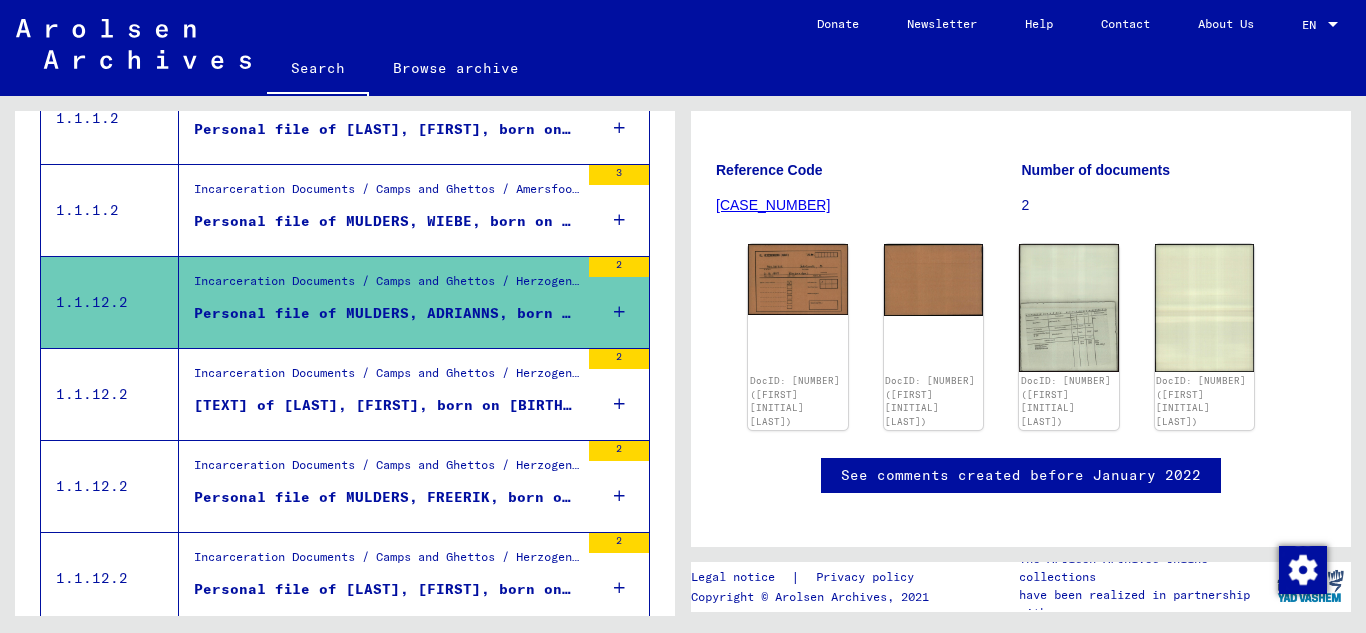 scroll, scrollTop: 300, scrollLeft: 0, axis: vertical 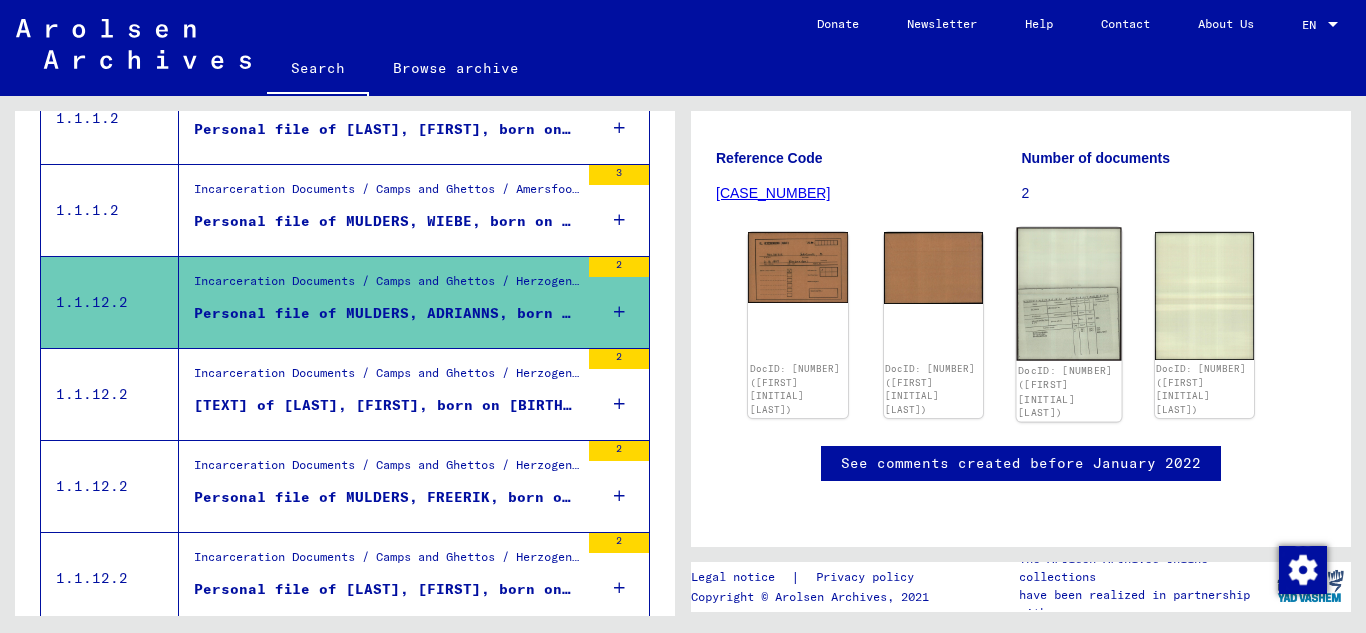 click 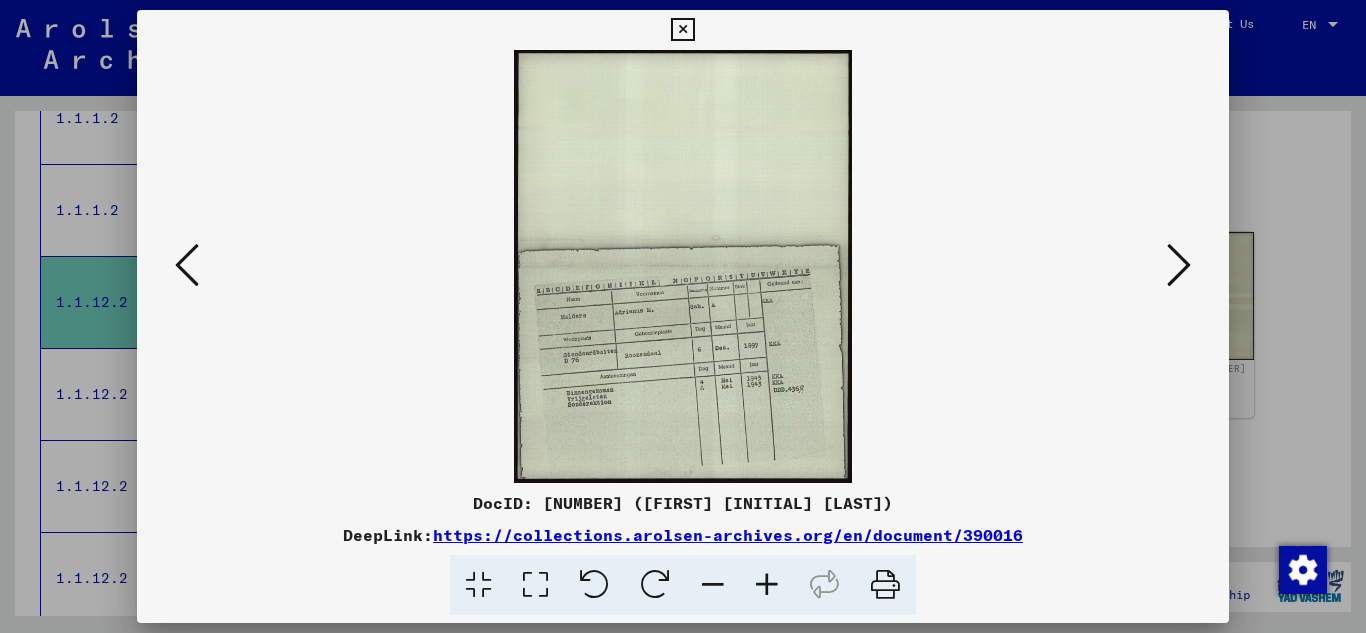 click at bounding box center [767, 585] 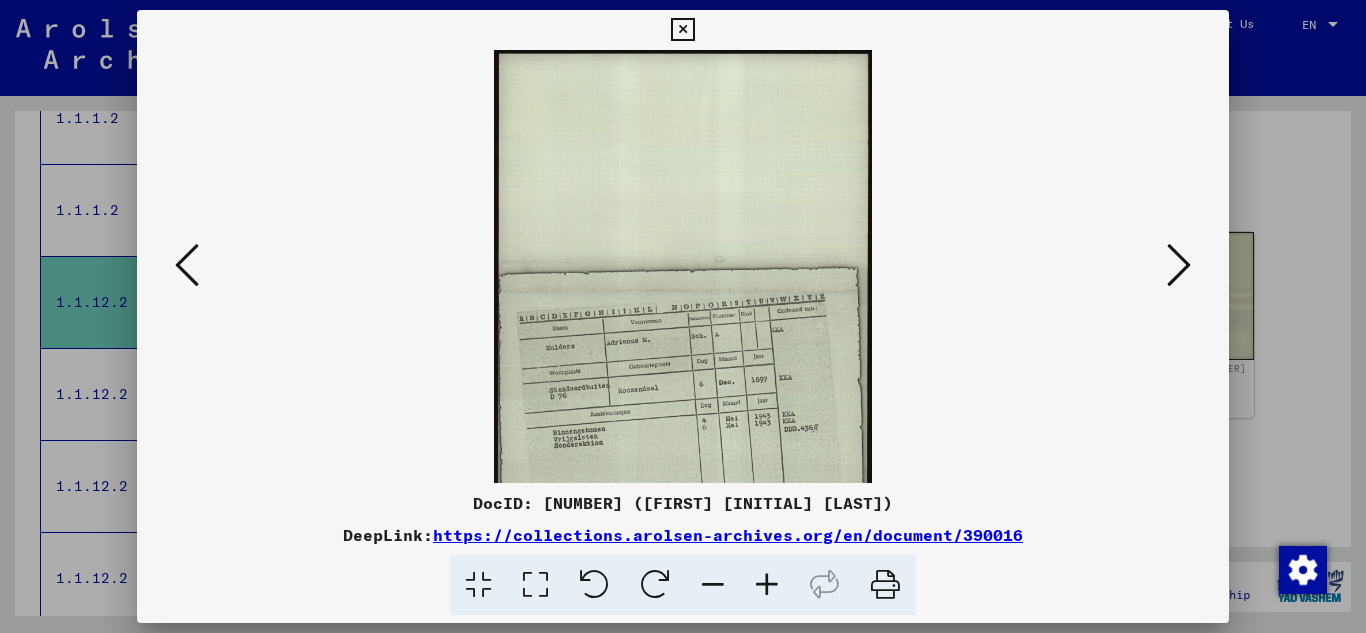 click at bounding box center (767, 585) 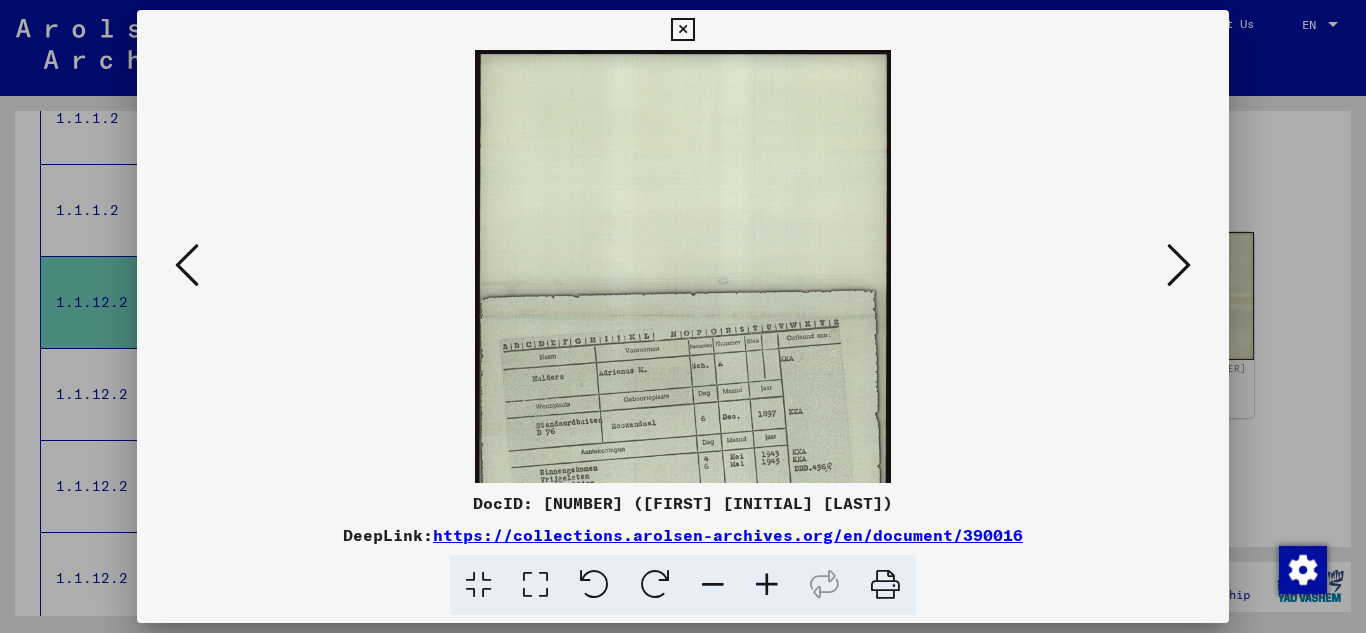 click at bounding box center [767, 585] 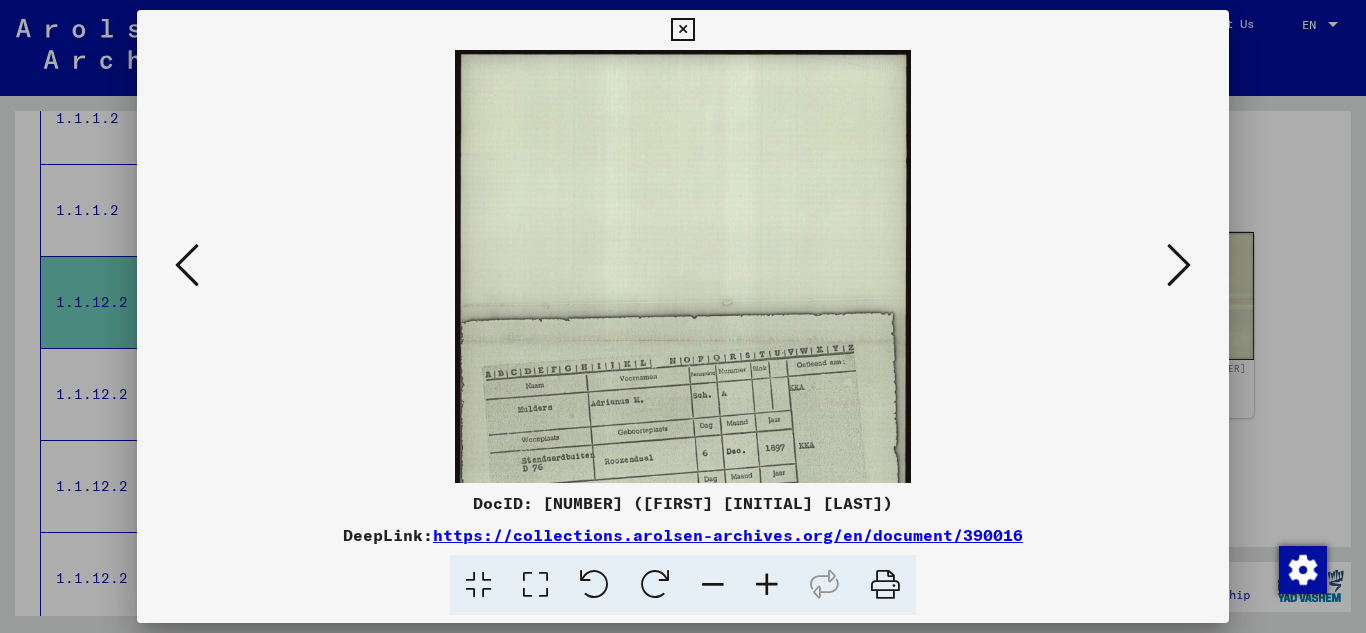click at bounding box center [767, 585] 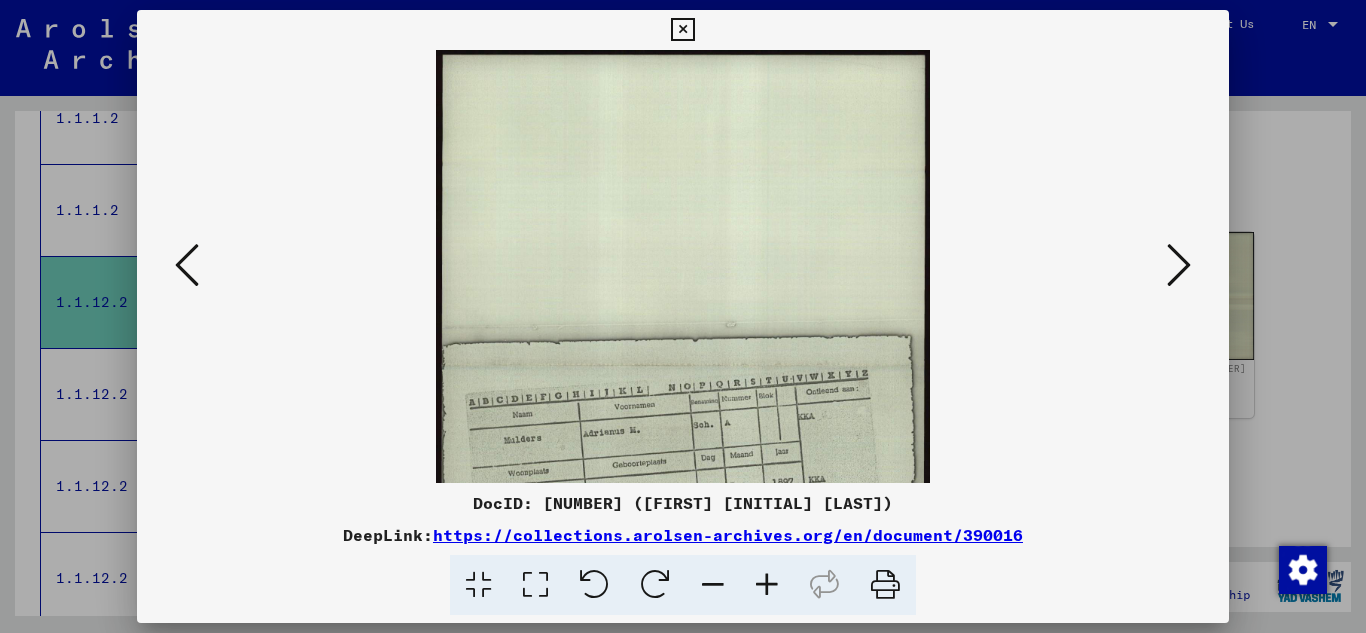 click at bounding box center [767, 585] 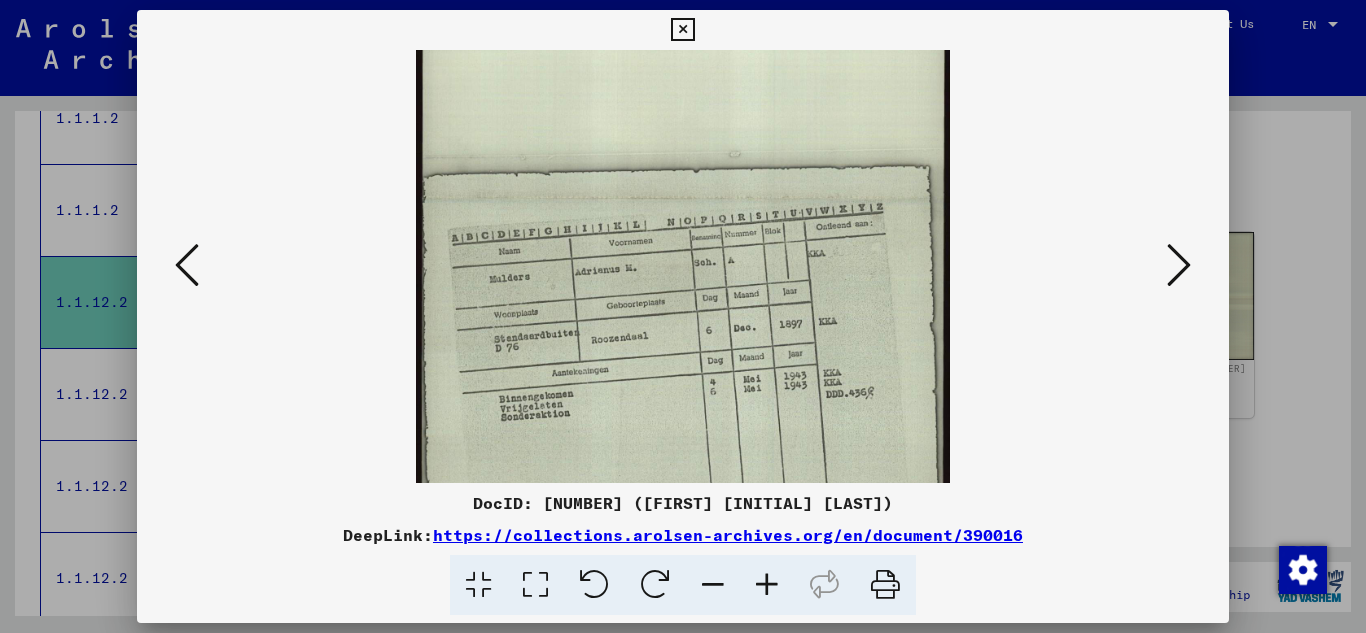 scroll, scrollTop: 216, scrollLeft: 0, axis: vertical 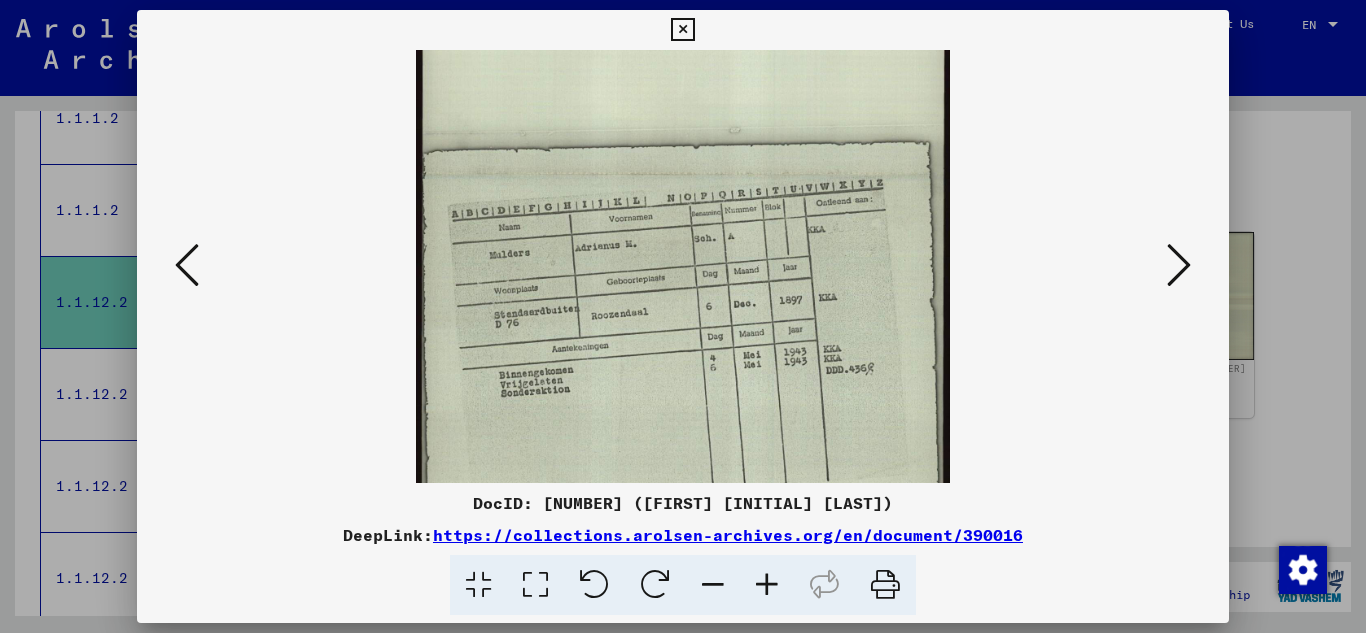 drag, startPoint x: 789, startPoint y: 441, endPoint x: 775, endPoint y: 225, distance: 216.45323 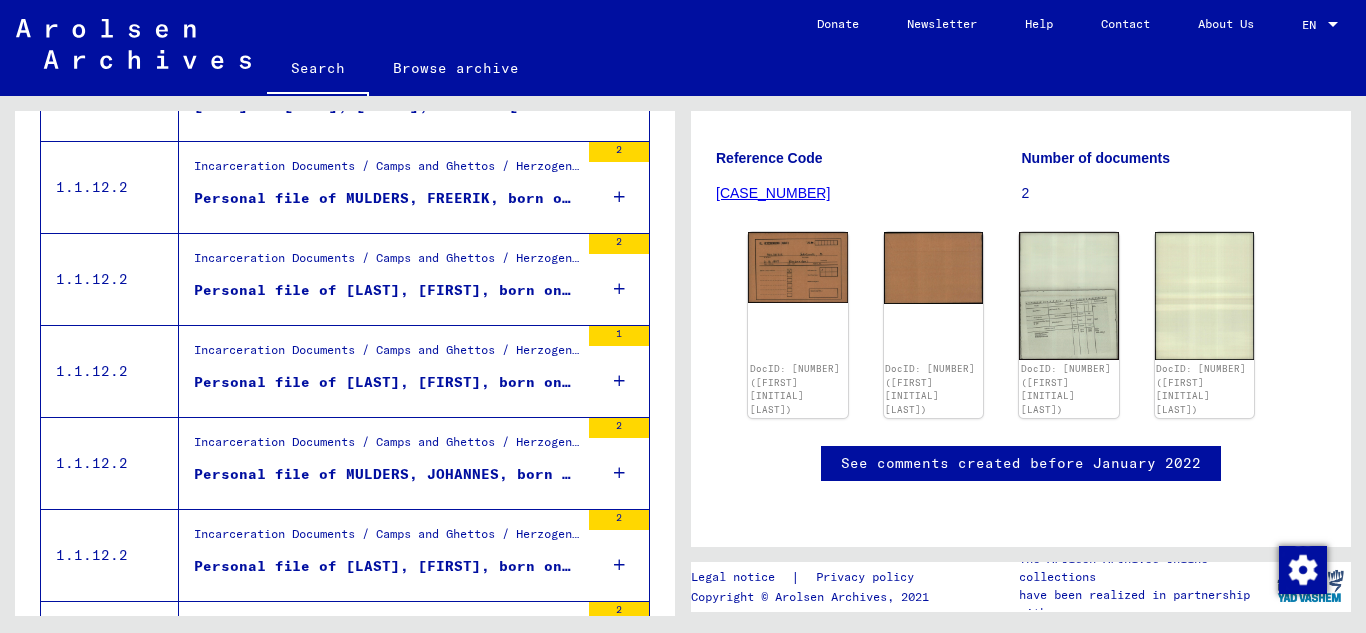 scroll, scrollTop: 1005, scrollLeft: 0, axis: vertical 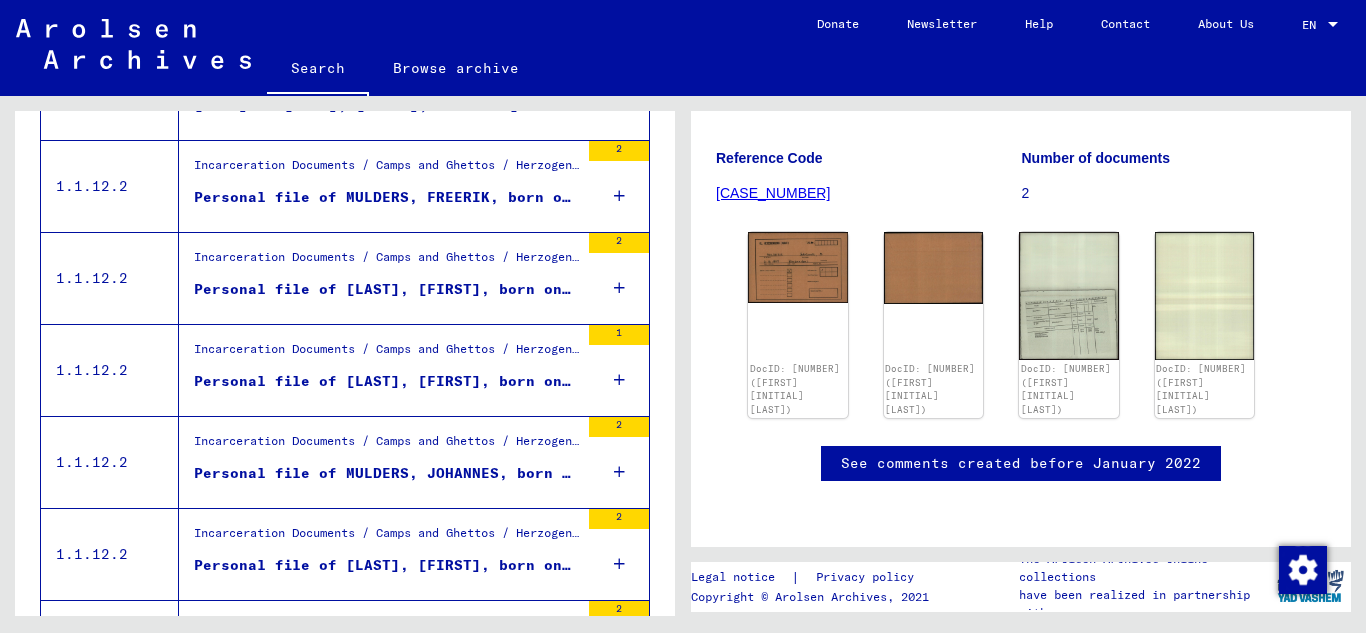 click on "Personal file of [LAST], [FIRST], born on [DATE]" at bounding box center (386, 289) 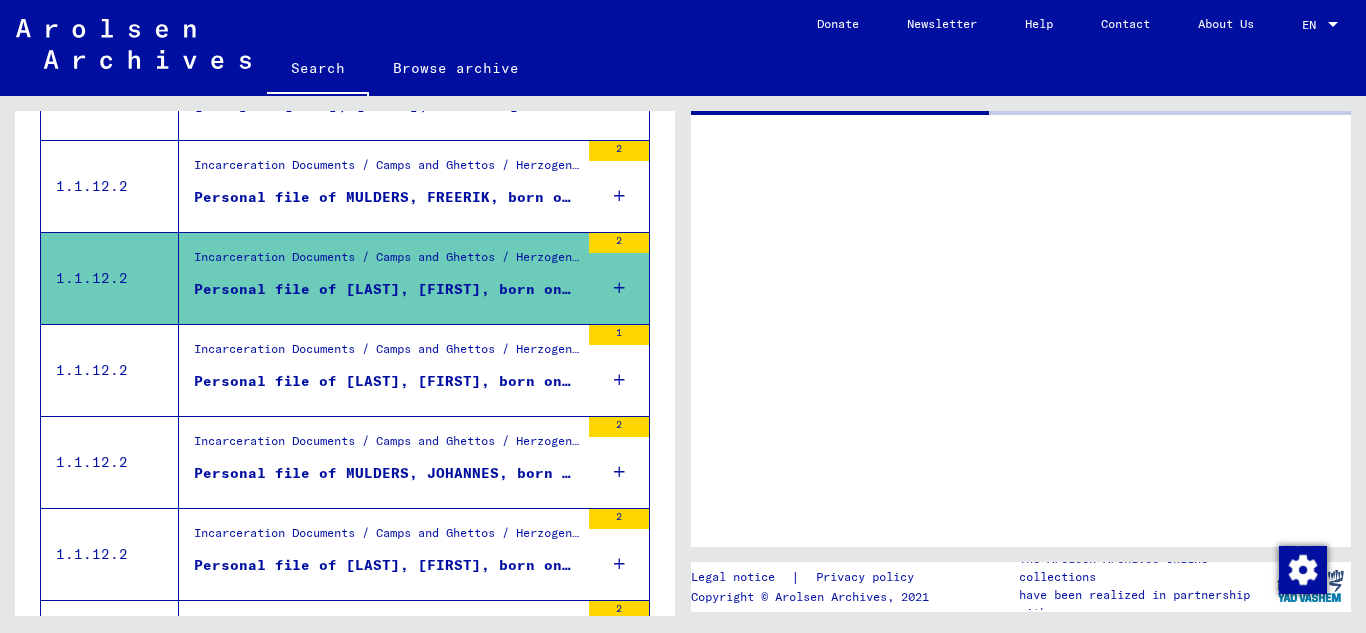scroll, scrollTop: 0, scrollLeft: 0, axis: both 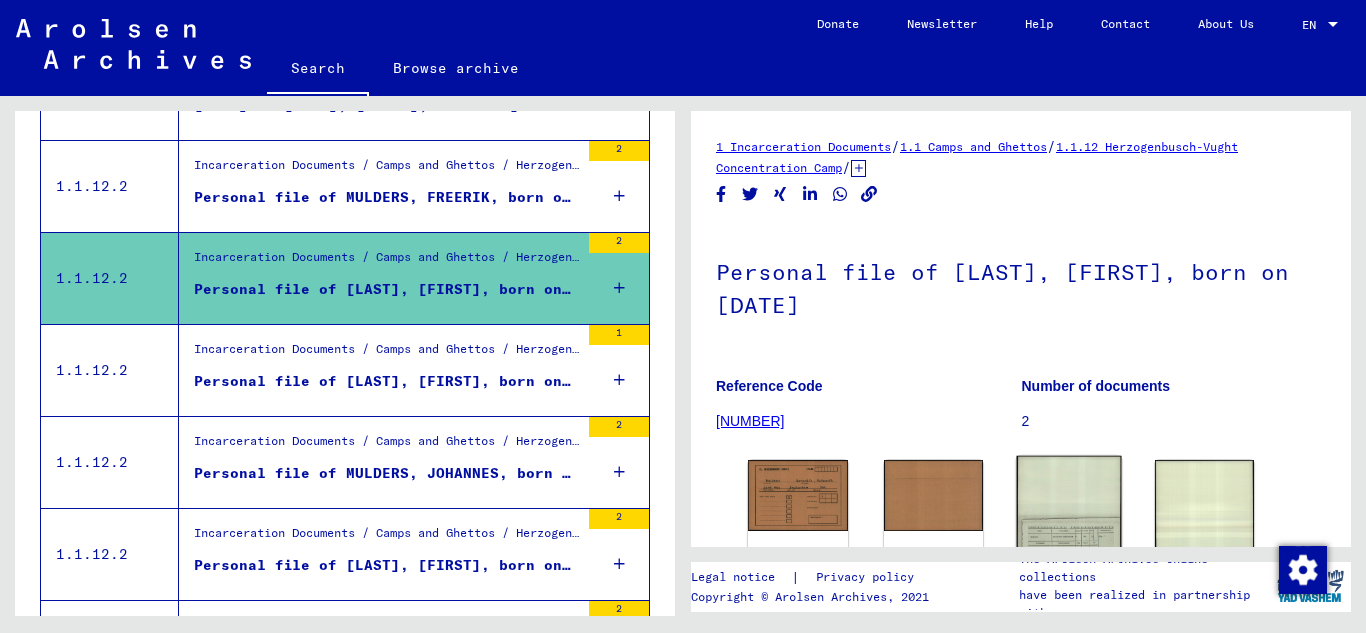 click 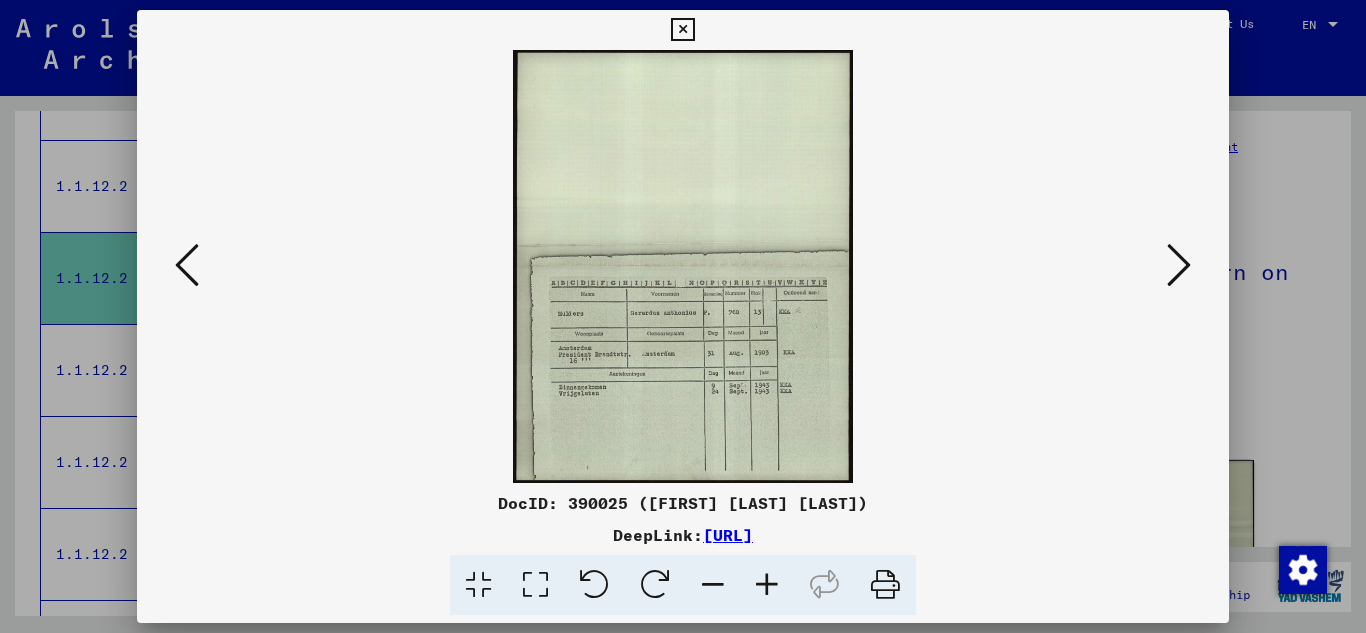 click at bounding box center (767, 585) 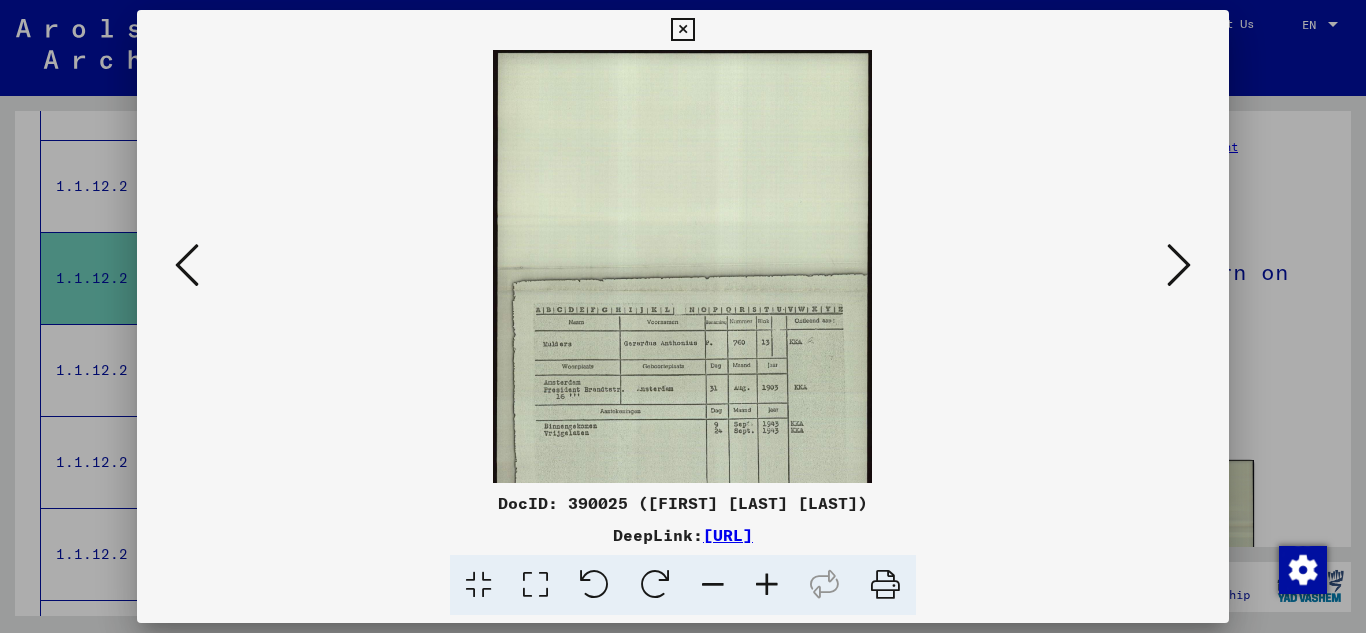 click at bounding box center [767, 585] 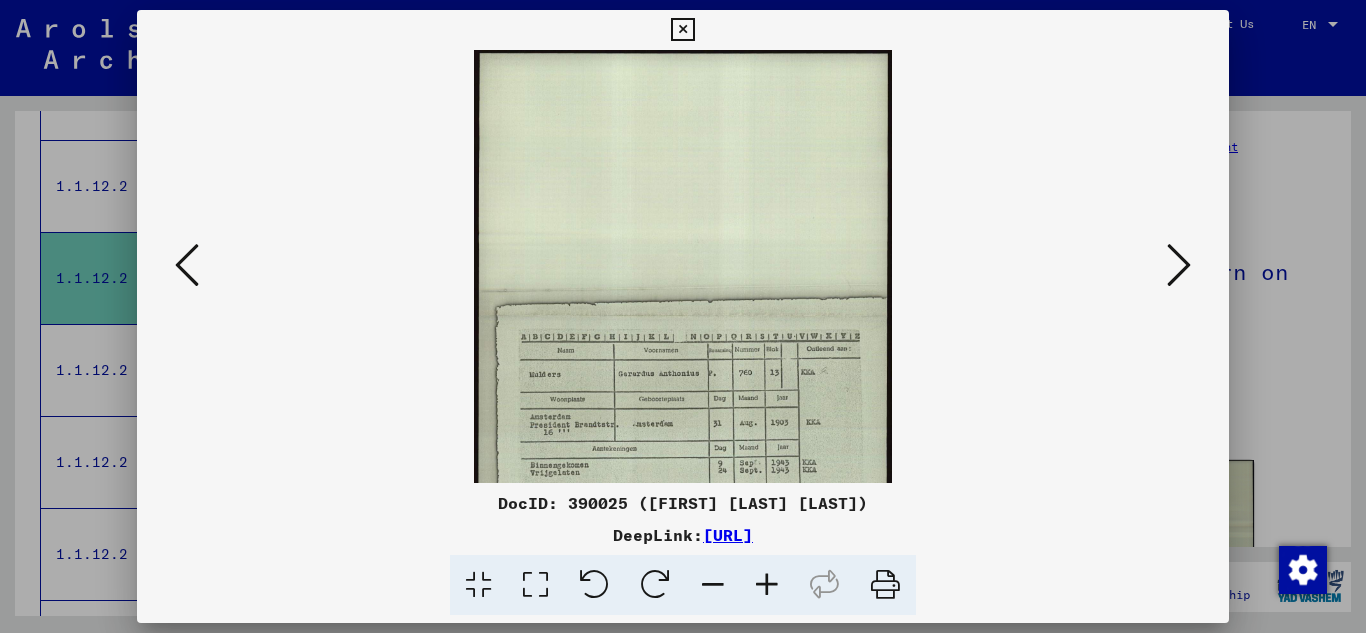 click at bounding box center (767, 585) 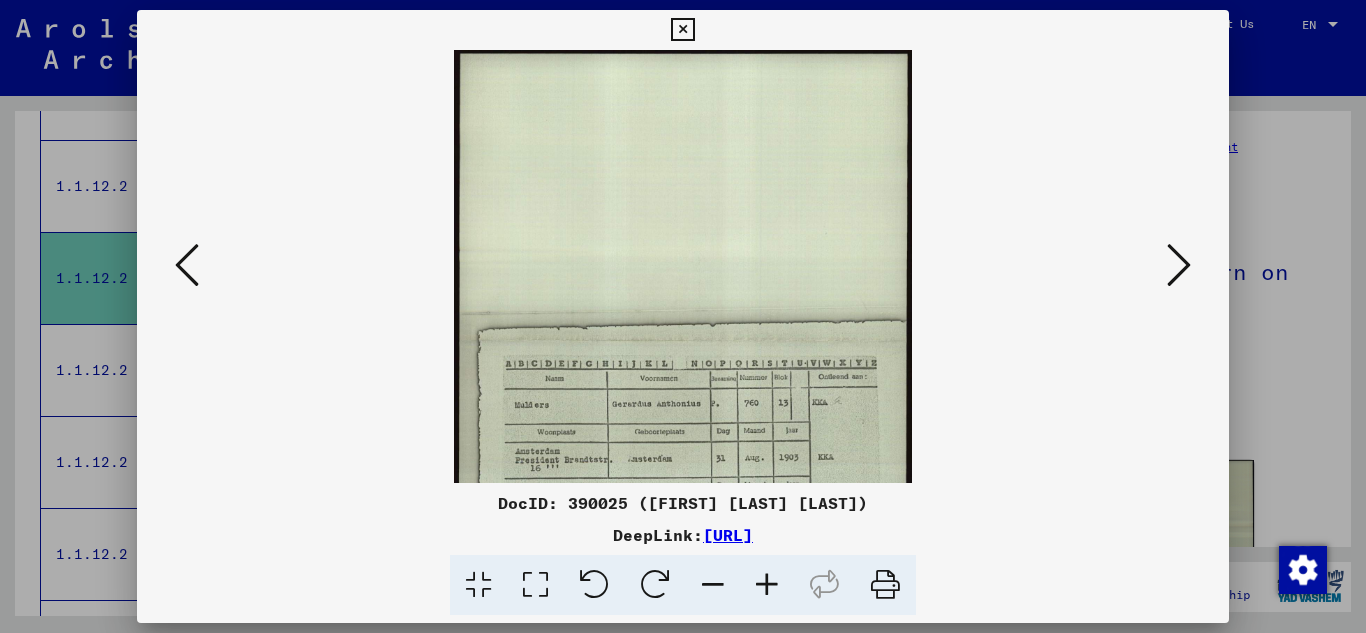 click at bounding box center (767, 585) 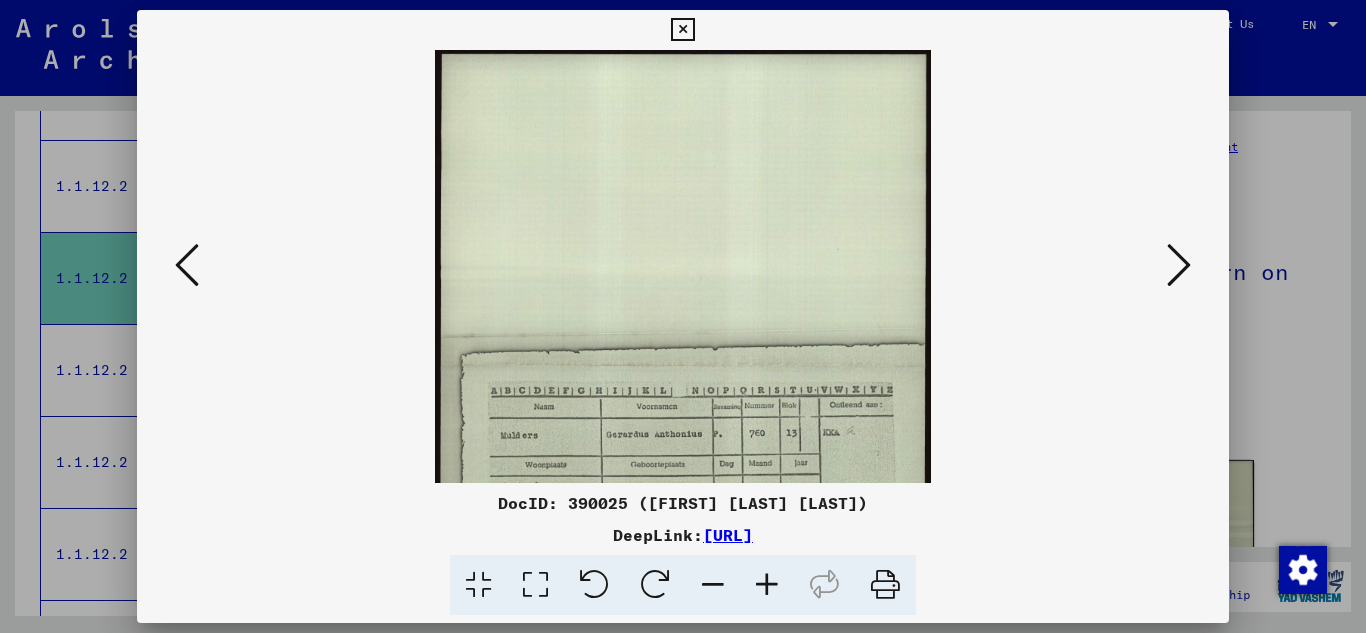 click at bounding box center [767, 585] 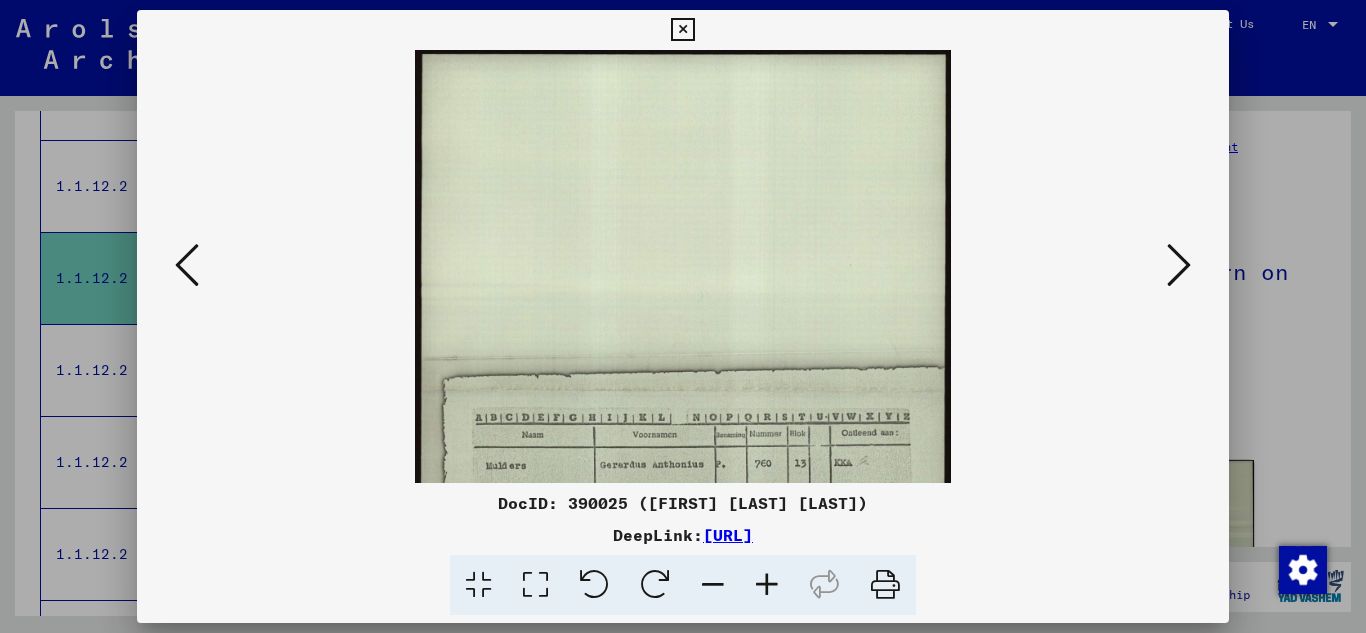 scroll, scrollTop: 250, scrollLeft: 0, axis: vertical 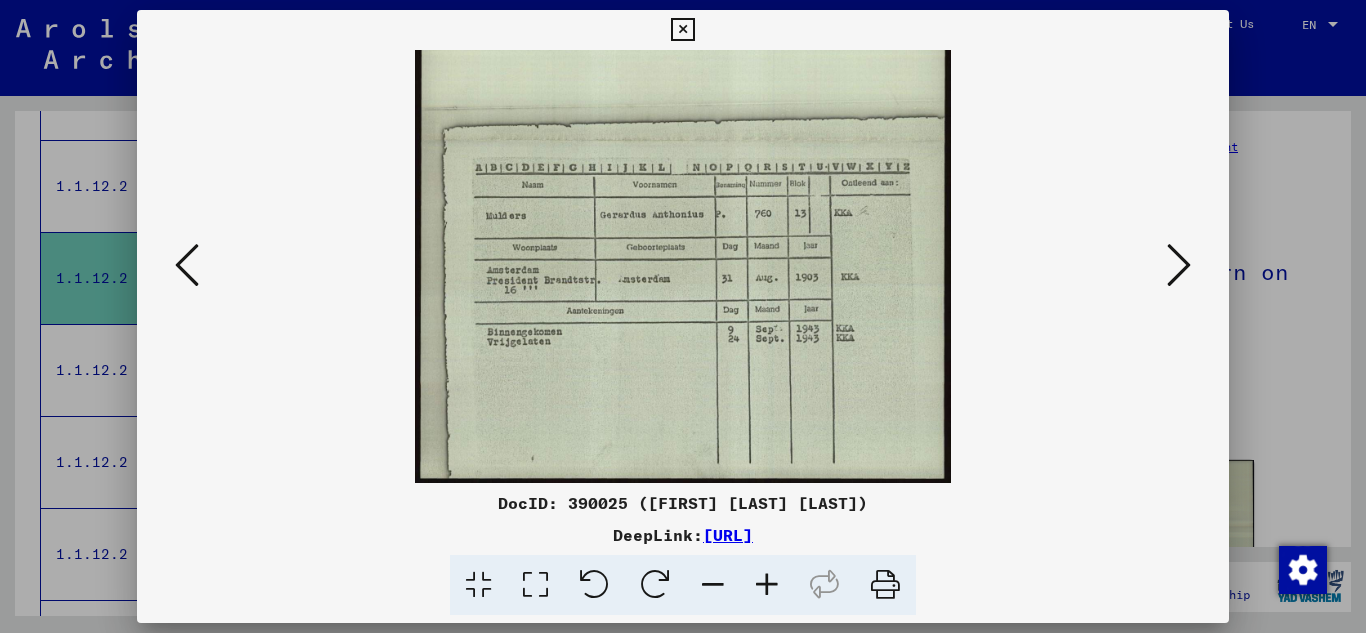 drag, startPoint x: 736, startPoint y: 162, endPoint x: 737, endPoint y: 140, distance: 22.022715 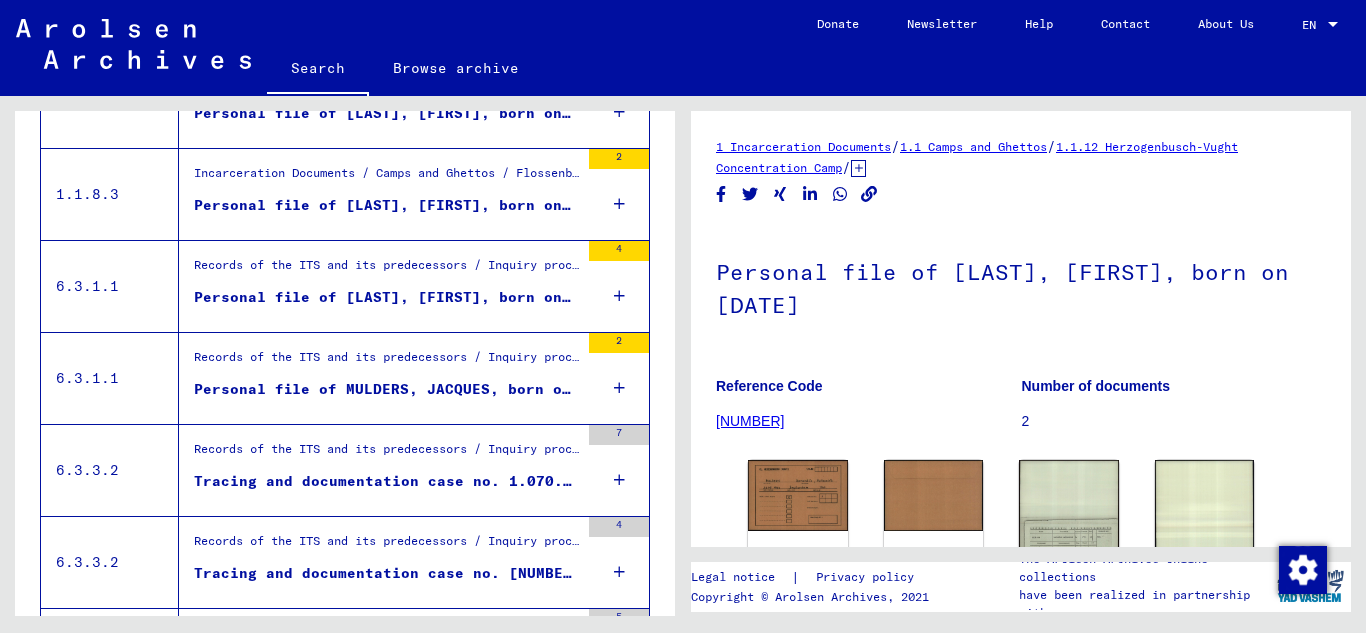 scroll, scrollTop: 2201, scrollLeft: 0, axis: vertical 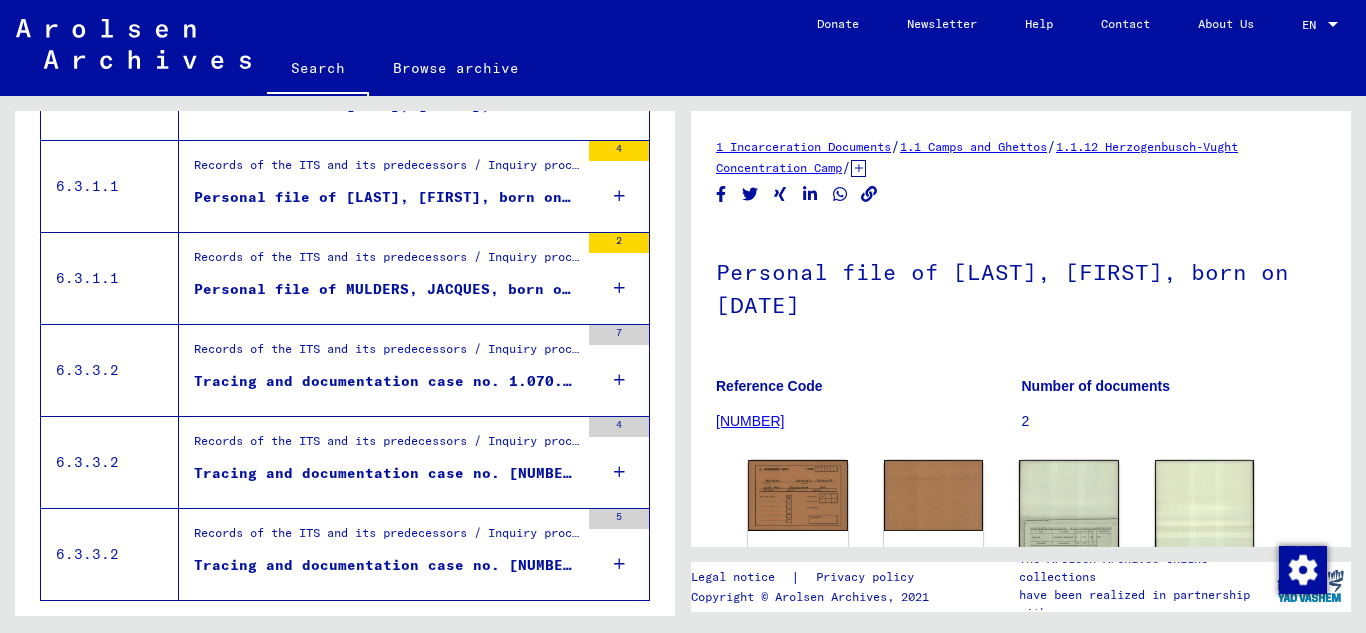 click on "Personal file of MULDERS, JACQUES, born on [DATE]" at bounding box center [386, 289] 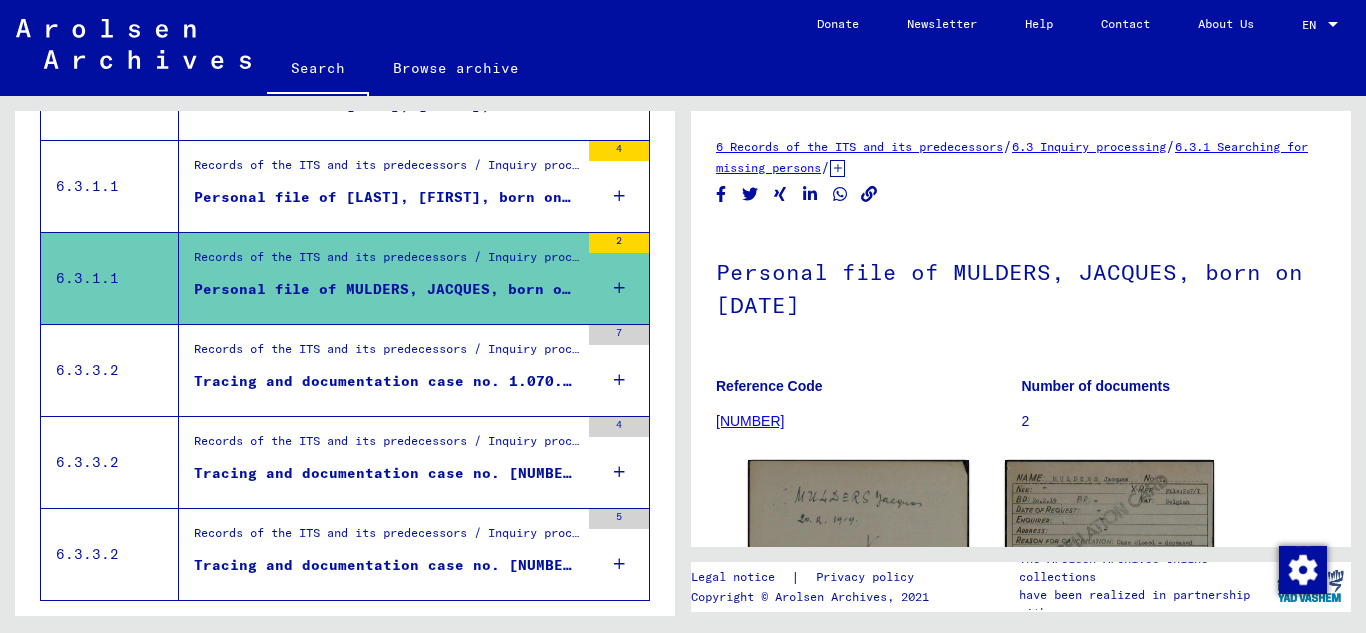scroll, scrollTop: 0, scrollLeft: 0, axis: both 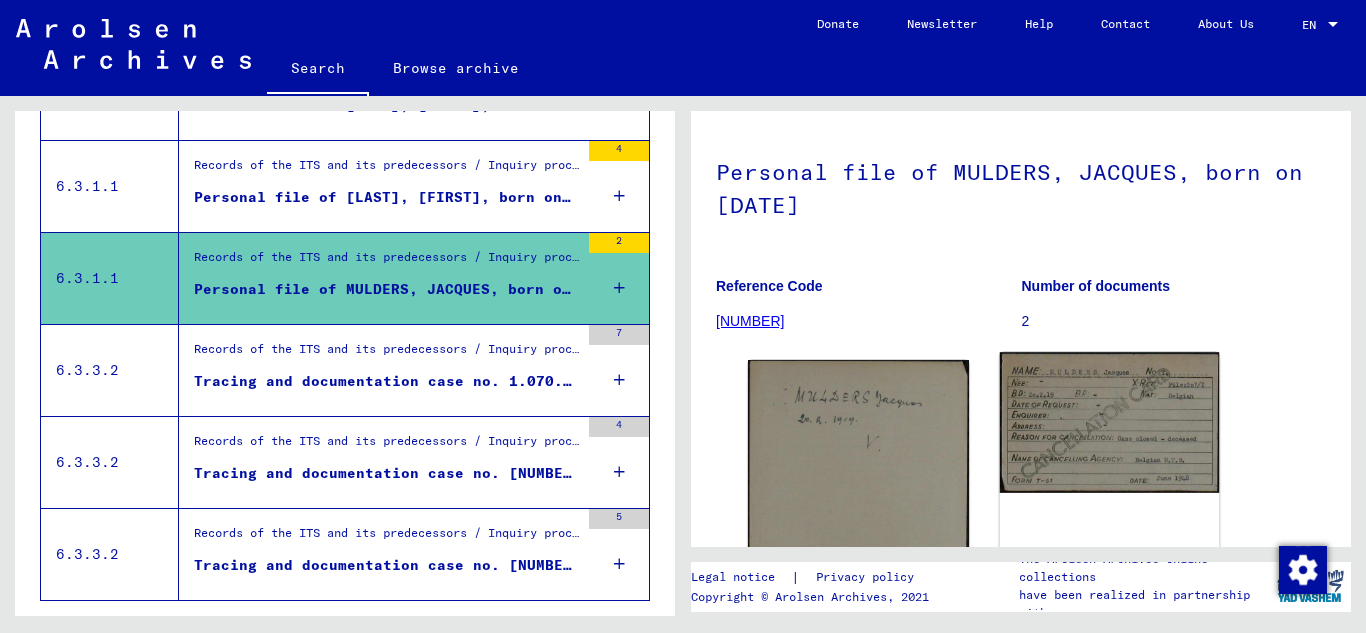 click 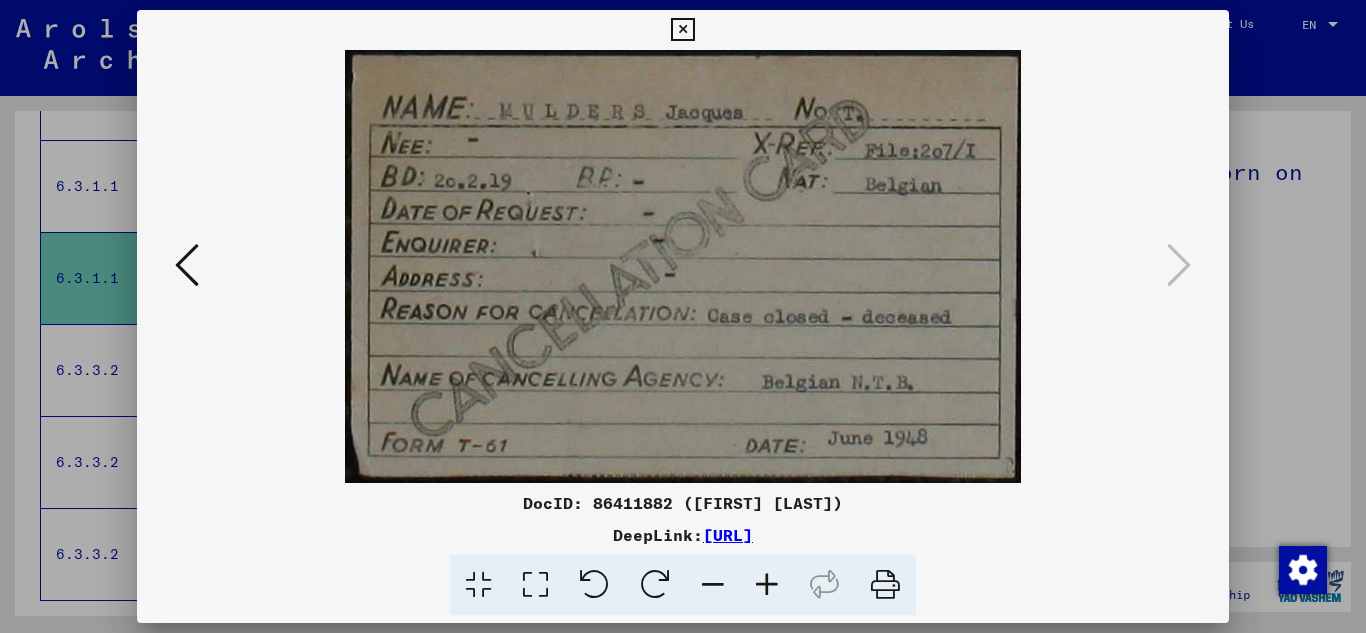 click at bounding box center (682, 30) 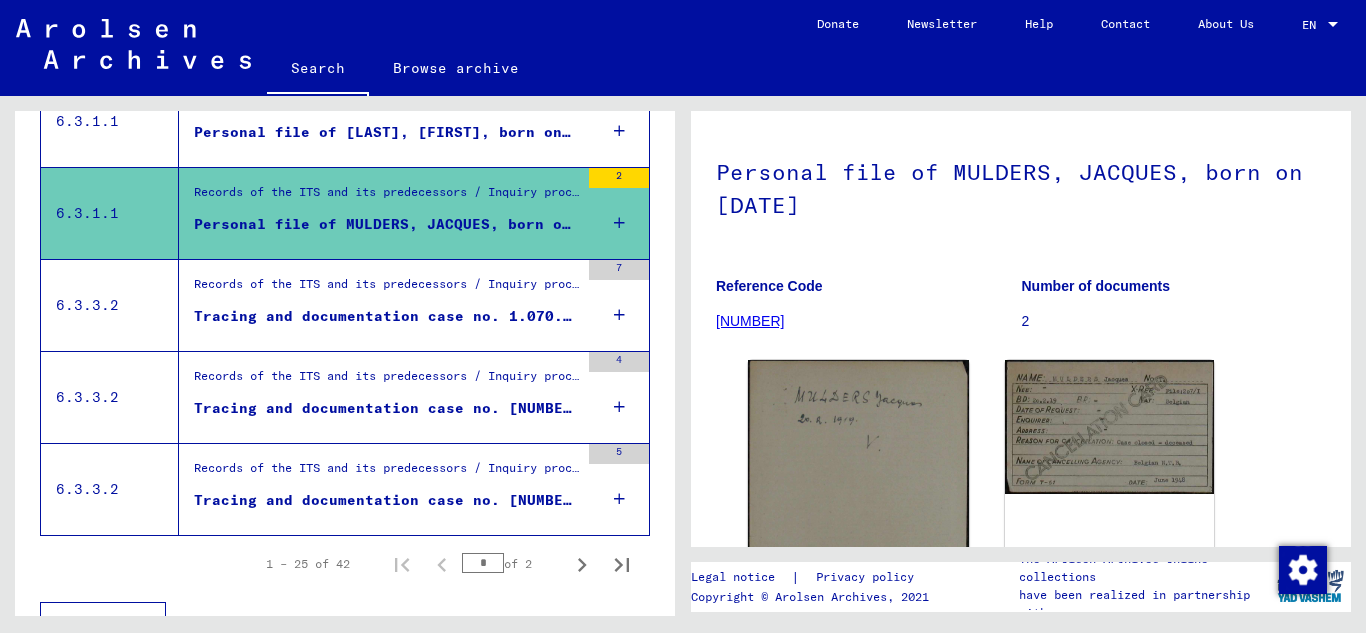 scroll, scrollTop: 2301, scrollLeft: 0, axis: vertical 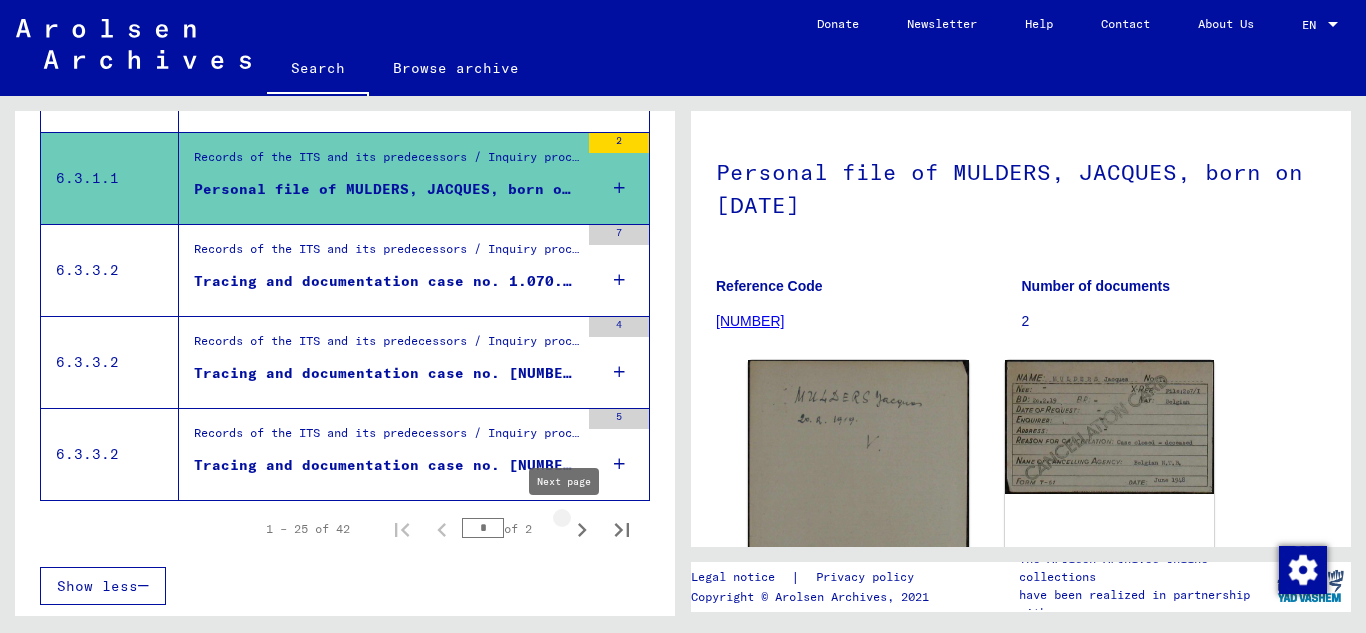 click 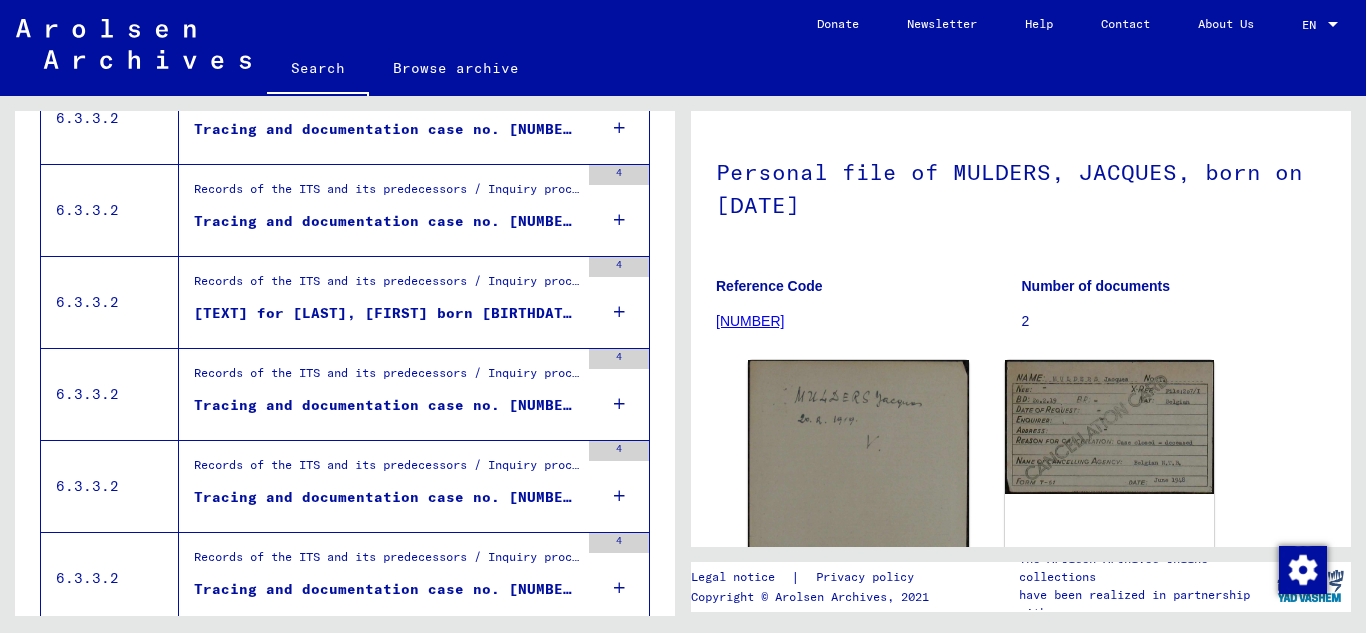 scroll, scrollTop: 965, scrollLeft: 0, axis: vertical 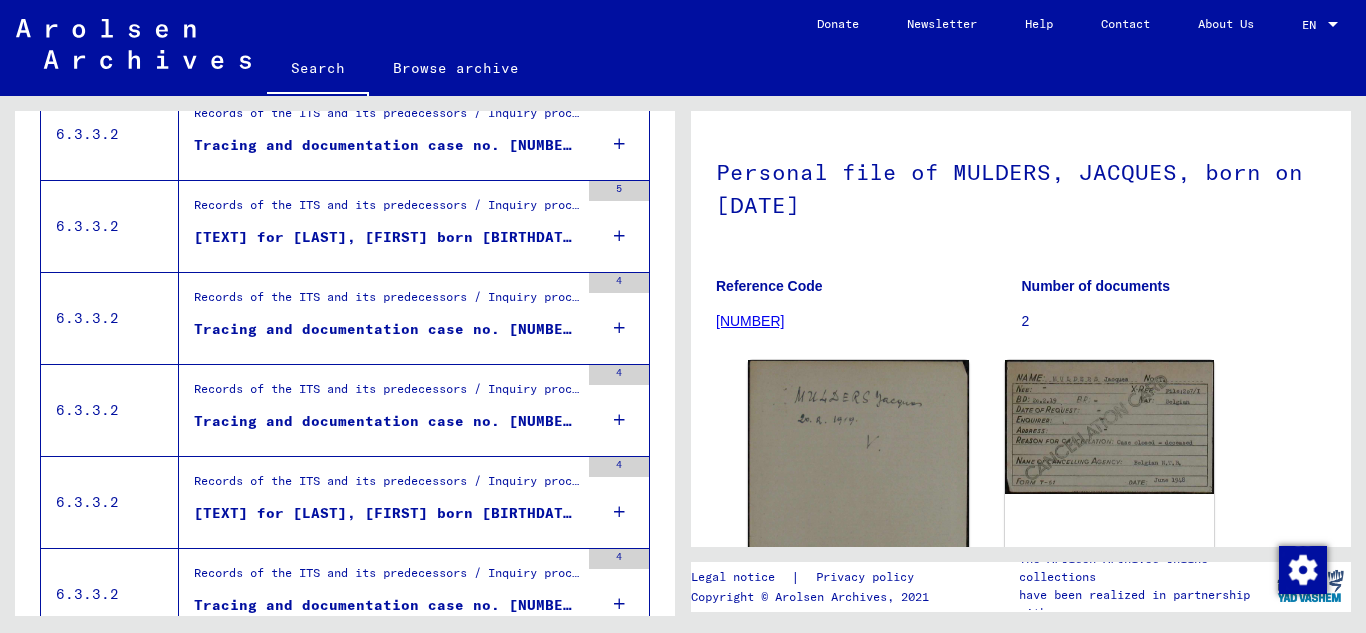 click on "Tracing and documentation case no. [NUMBER] for MÜLDERS, MATTHIAS born [DATE]" at bounding box center [386, 329] 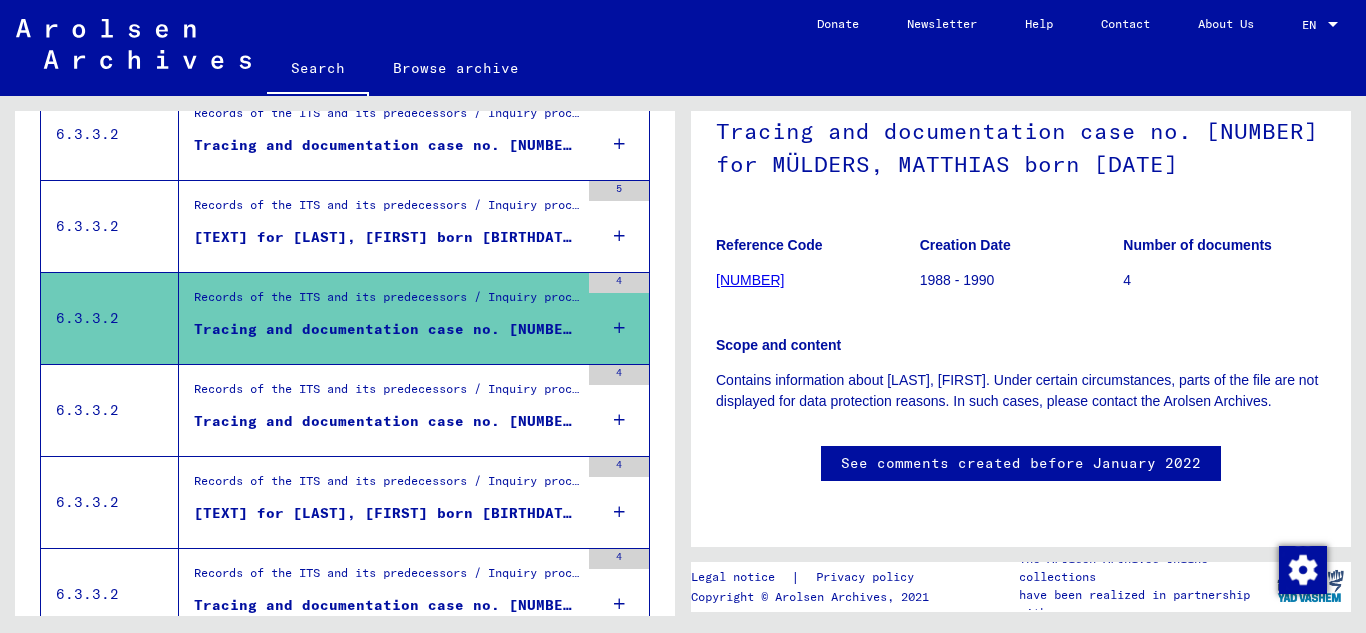 scroll, scrollTop: 200, scrollLeft: 0, axis: vertical 